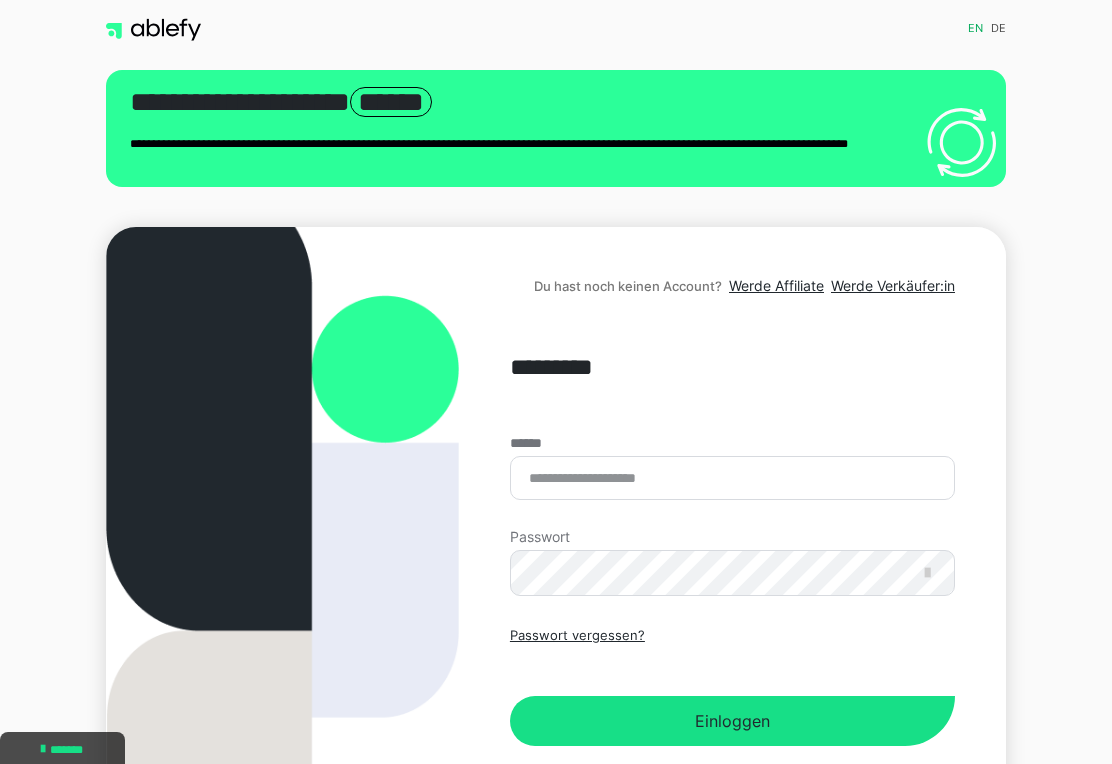 scroll, scrollTop: 0, scrollLeft: 0, axis: both 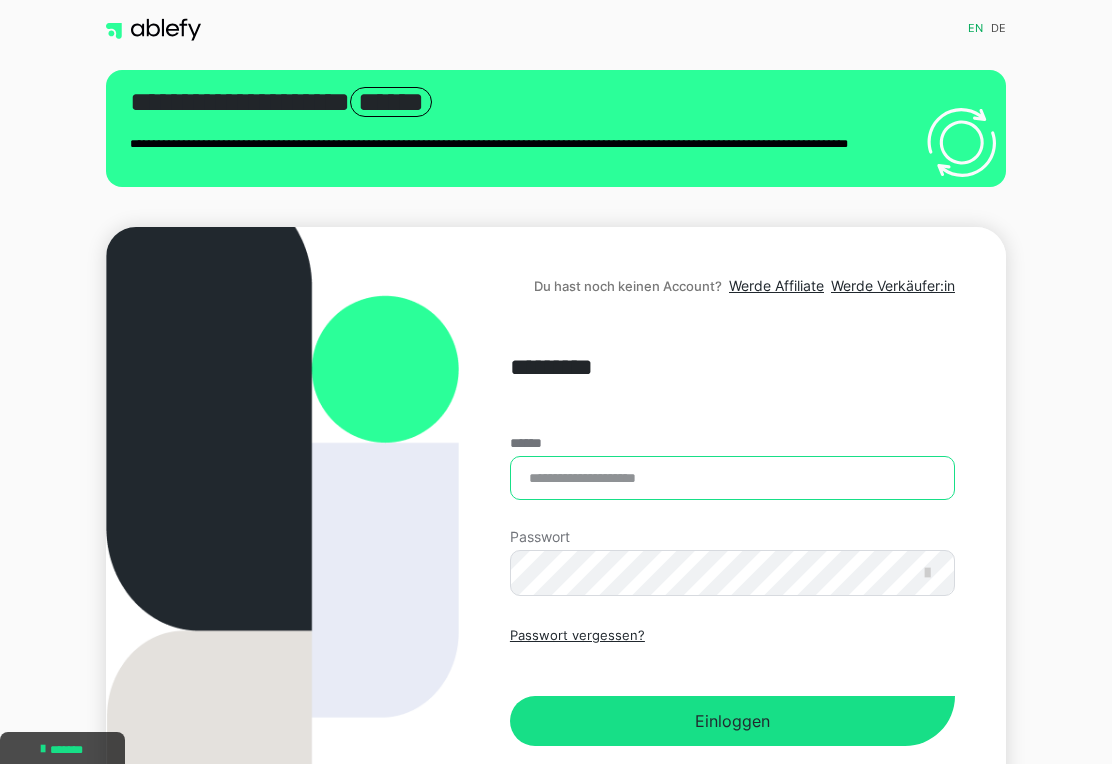 click on "******" at bounding box center (732, 478) 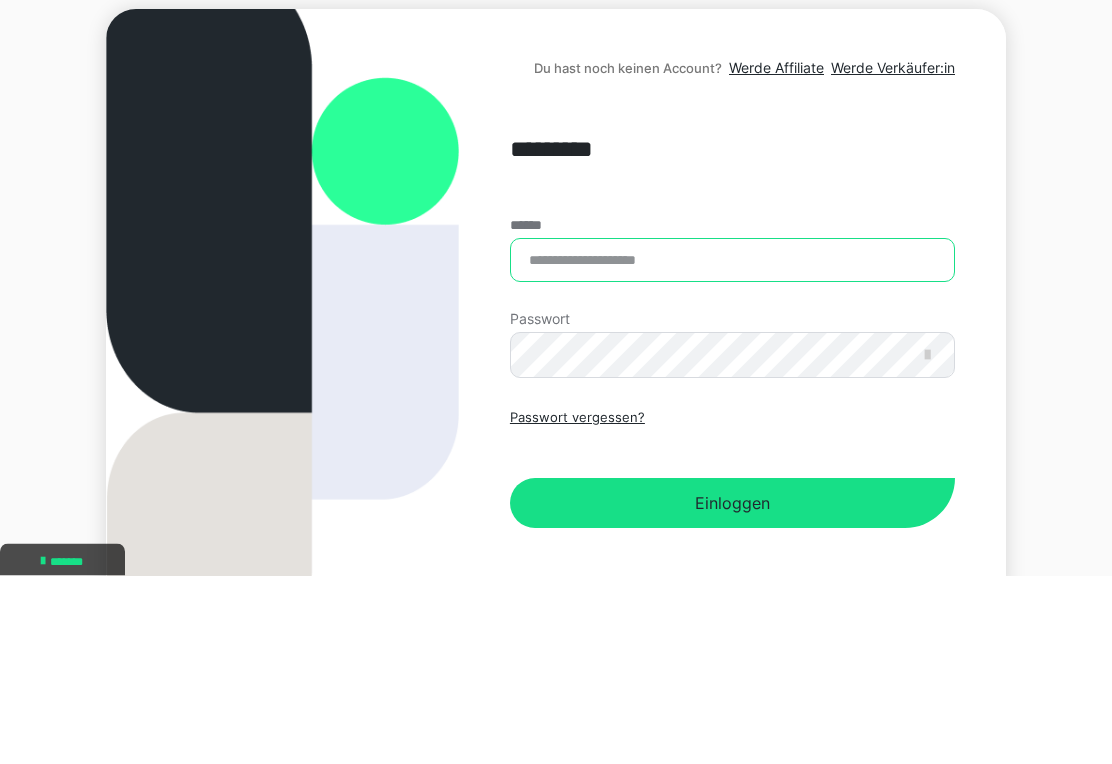 type on "**********" 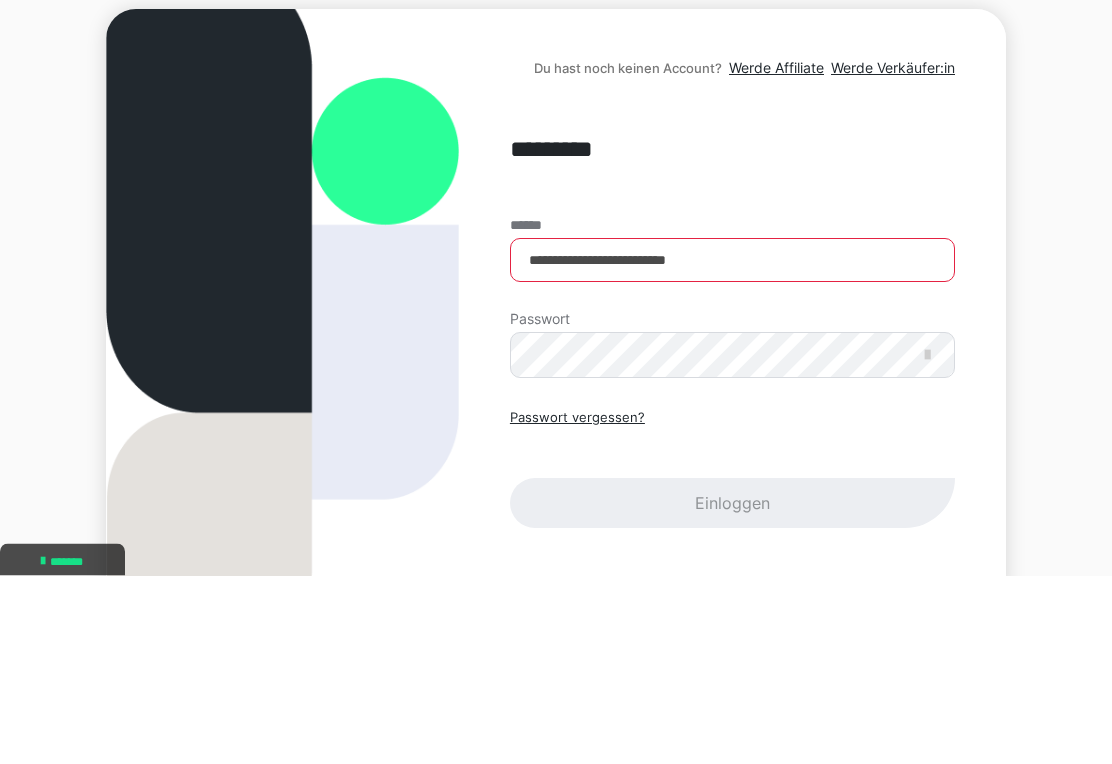 click on "Einloggen" at bounding box center [732, 692] 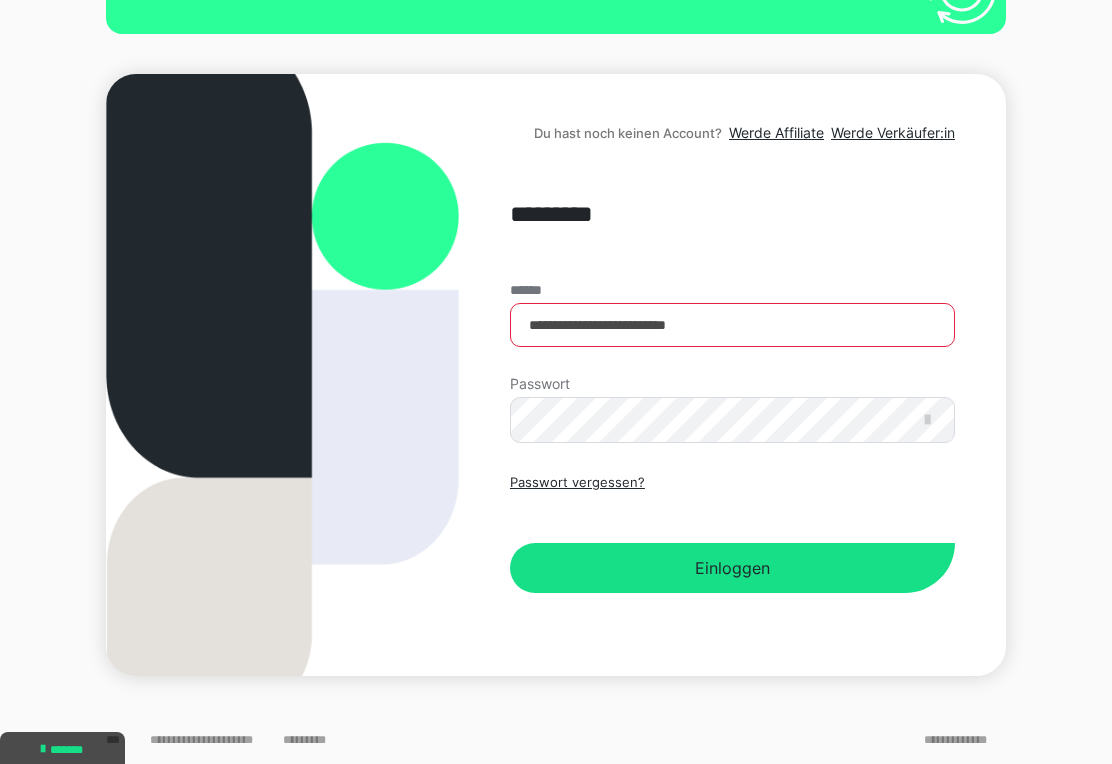scroll, scrollTop: 0, scrollLeft: 0, axis: both 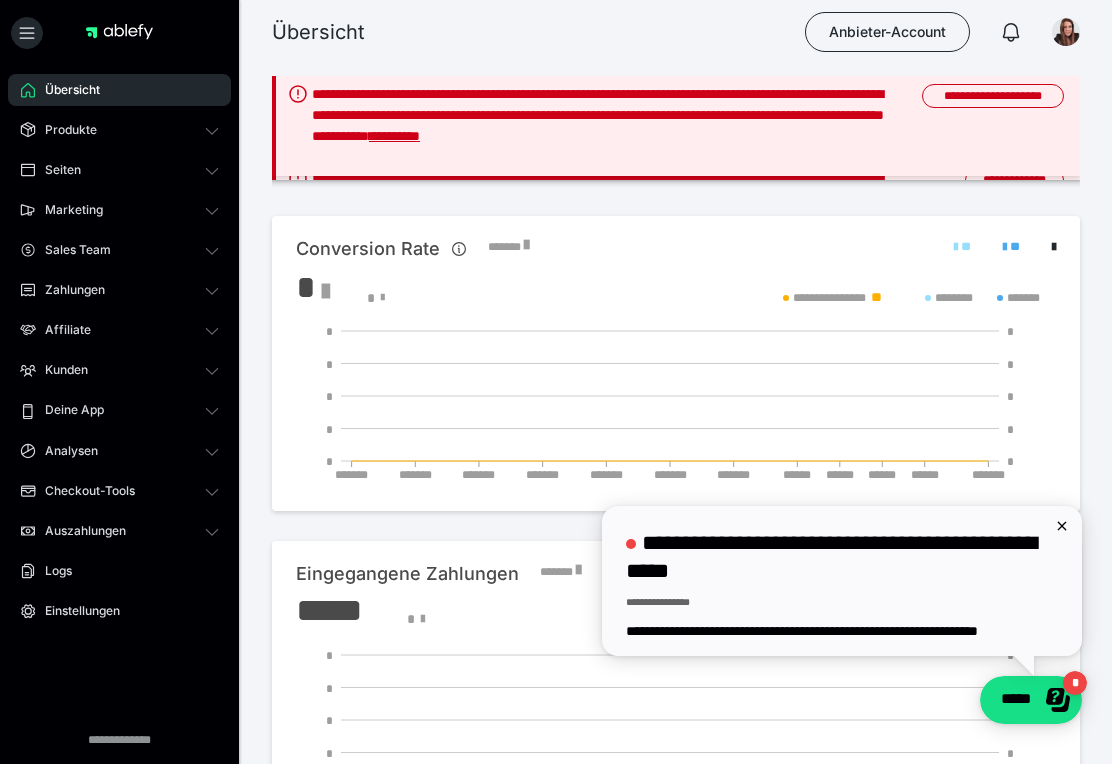 click at bounding box center (1066, 32) 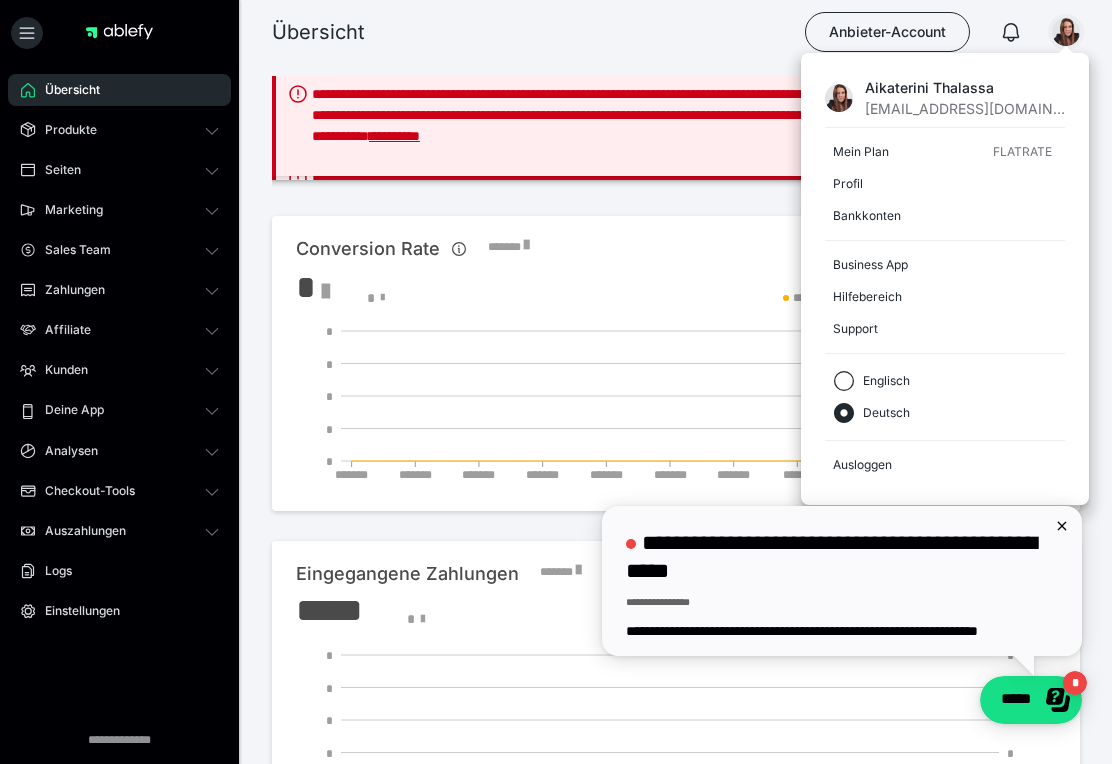 click on "Anbieter-Account" at bounding box center [887, 32] 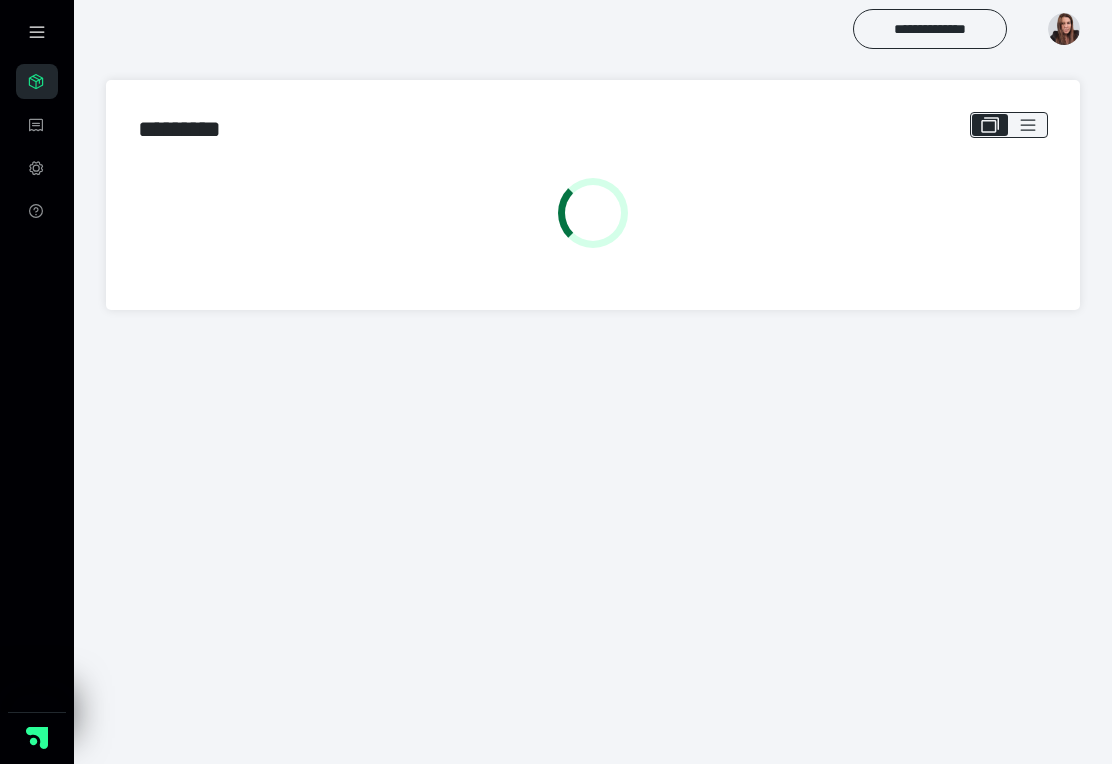 scroll, scrollTop: 0, scrollLeft: 0, axis: both 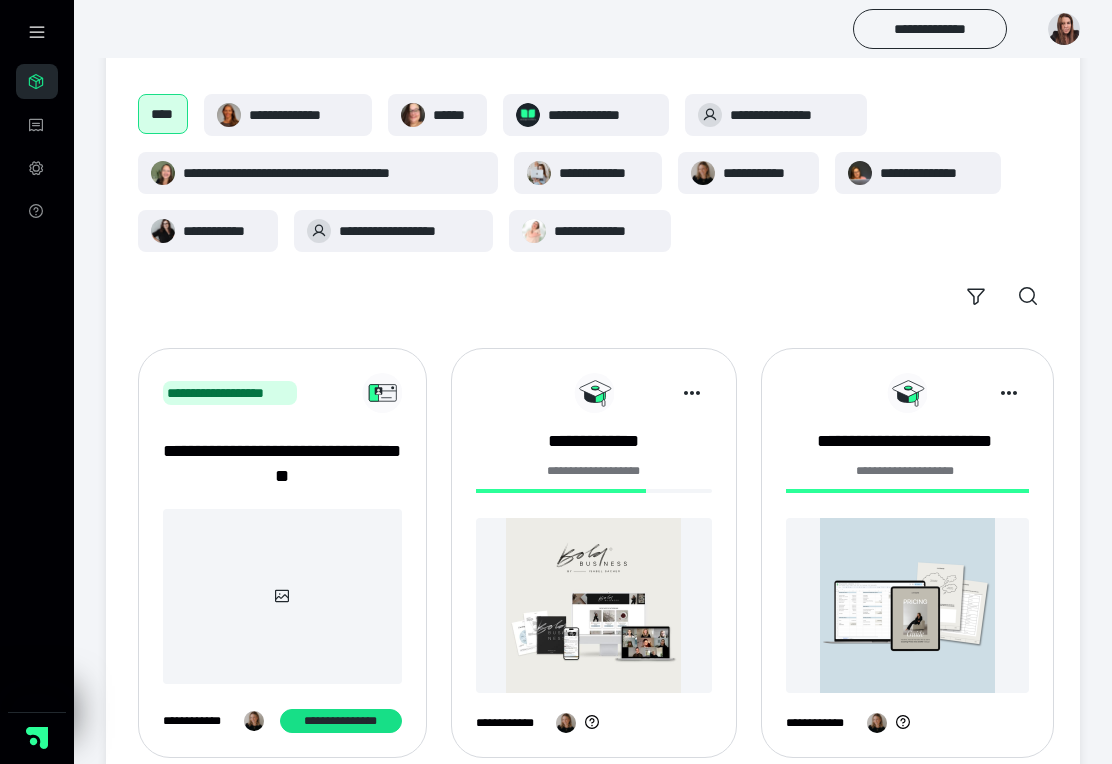 click at bounding box center (594, 605) 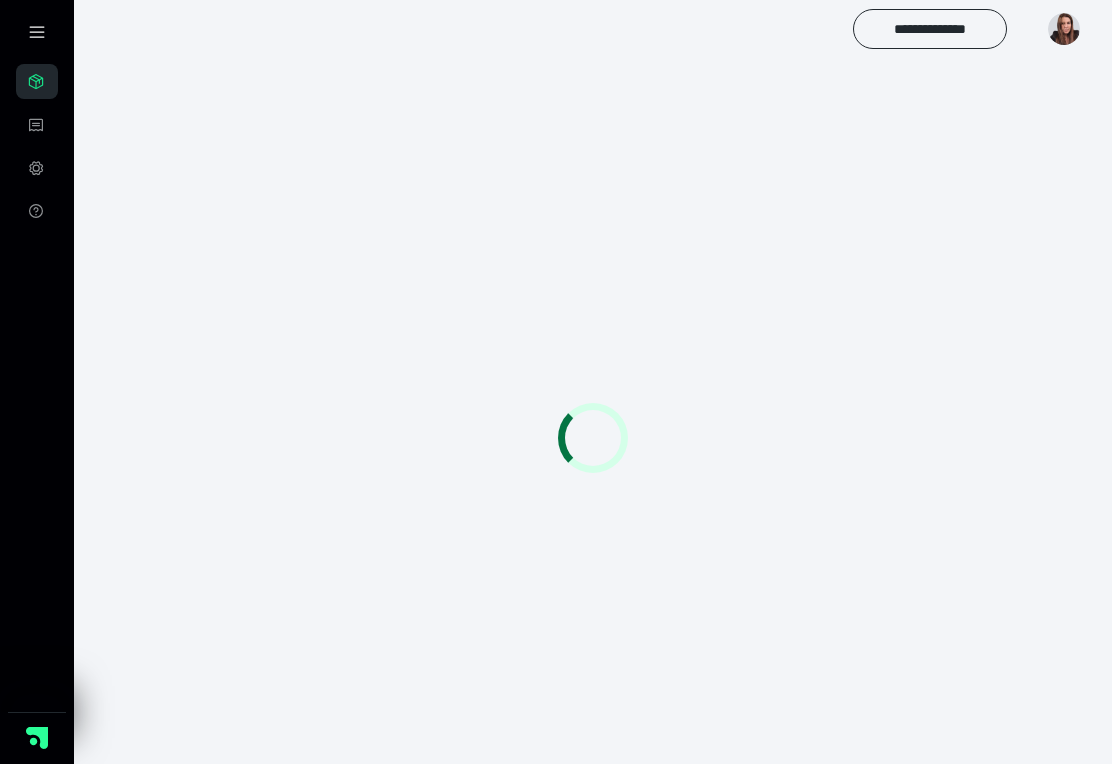 scroll, scrollTop: 0, scrollLeft: 0, axis: both 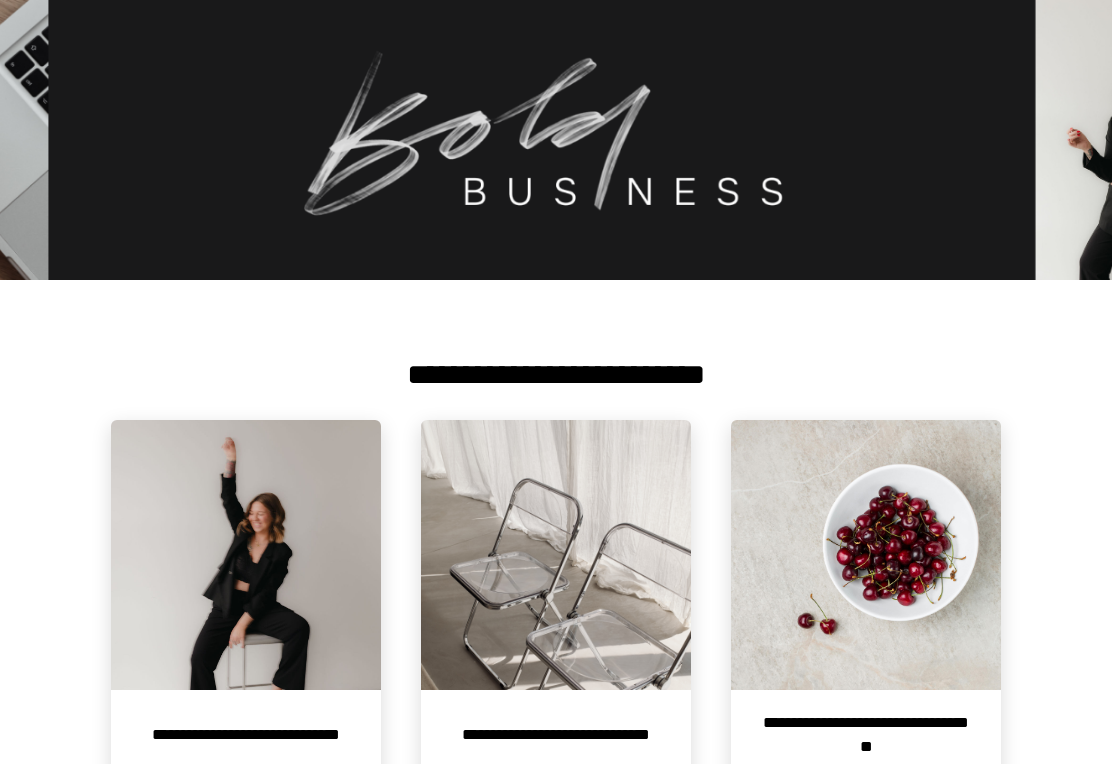 click at bounding box center [866, 555] 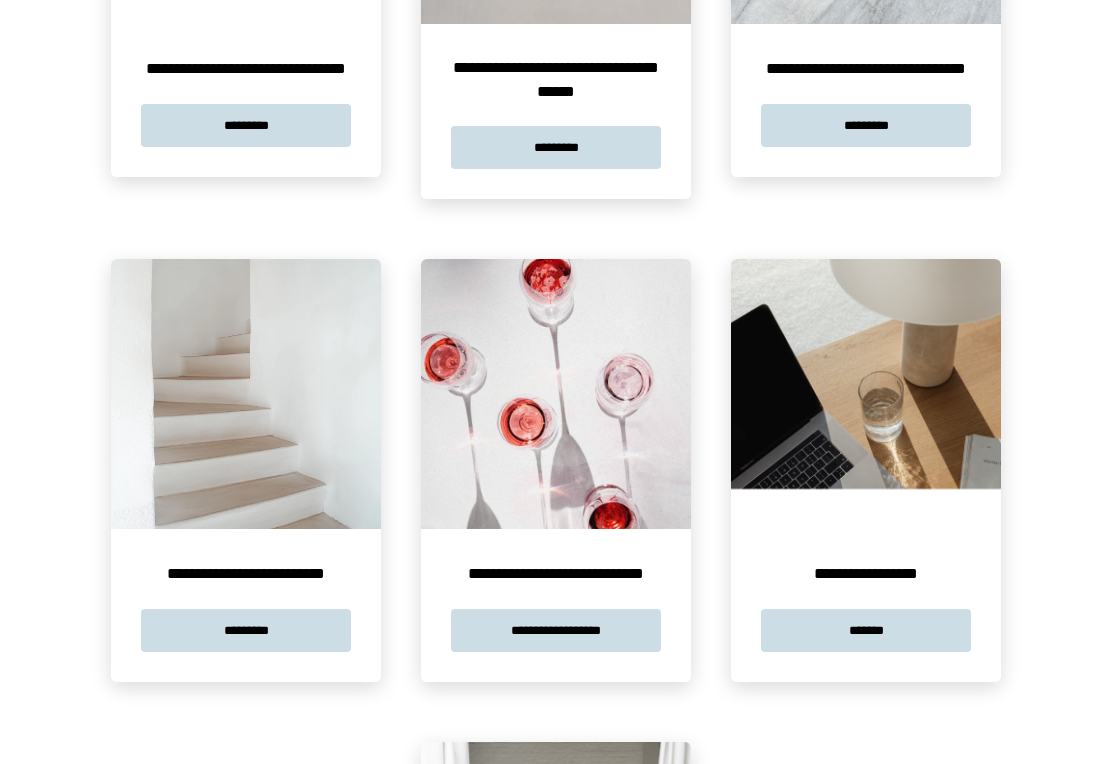 scroll, scrollTop: 1249, scrollLeft: 0, axis: vertical 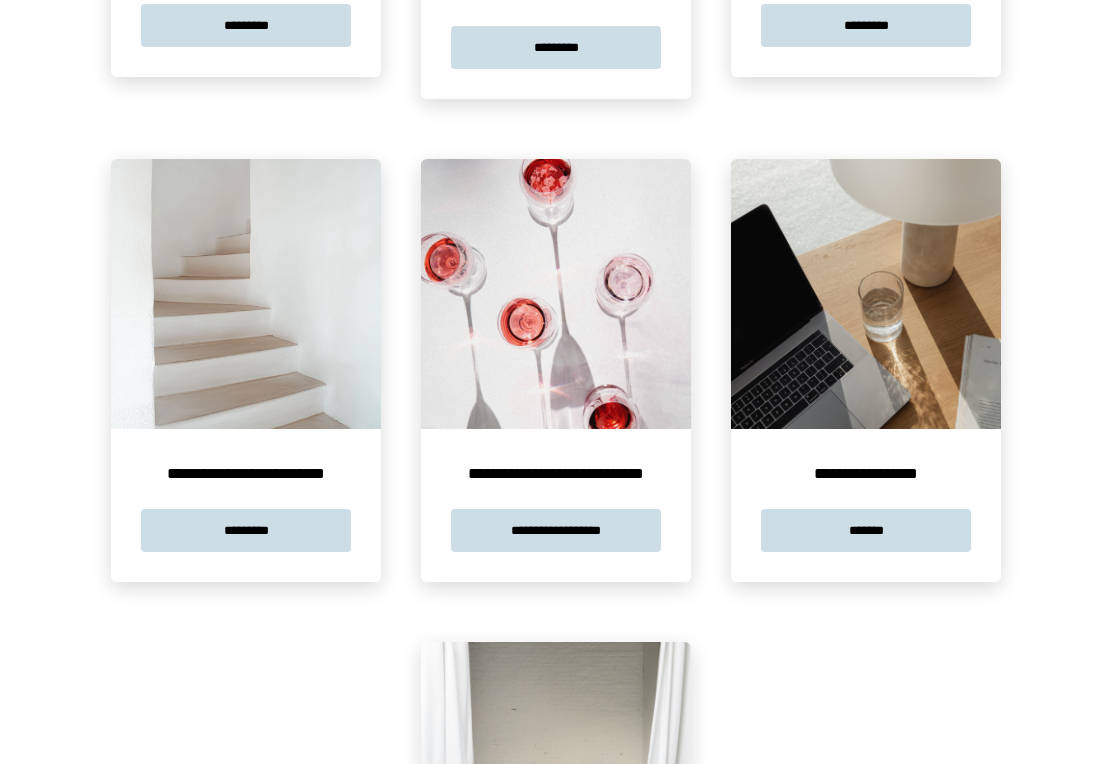 click on "*********" at bounding box center [246, 530] 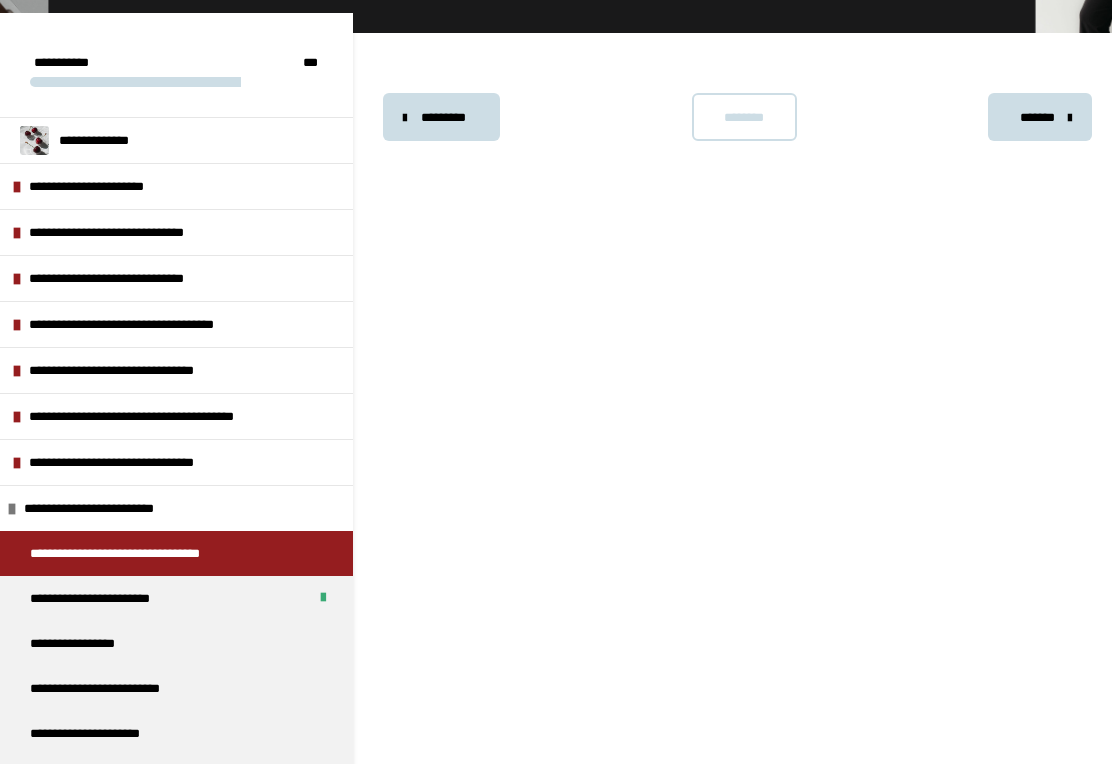 scroll, scrollTop: 340, scrollLeft: 0, axis: vertical 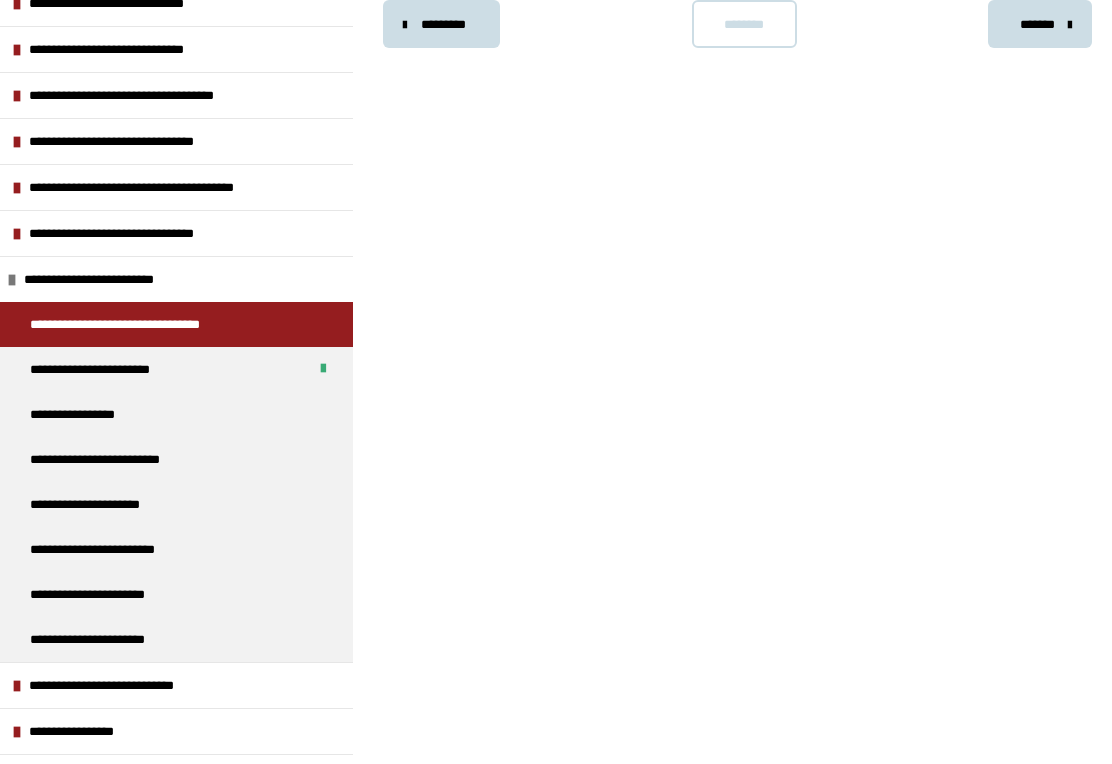 click on "**********" at bounding box center (118, 685) 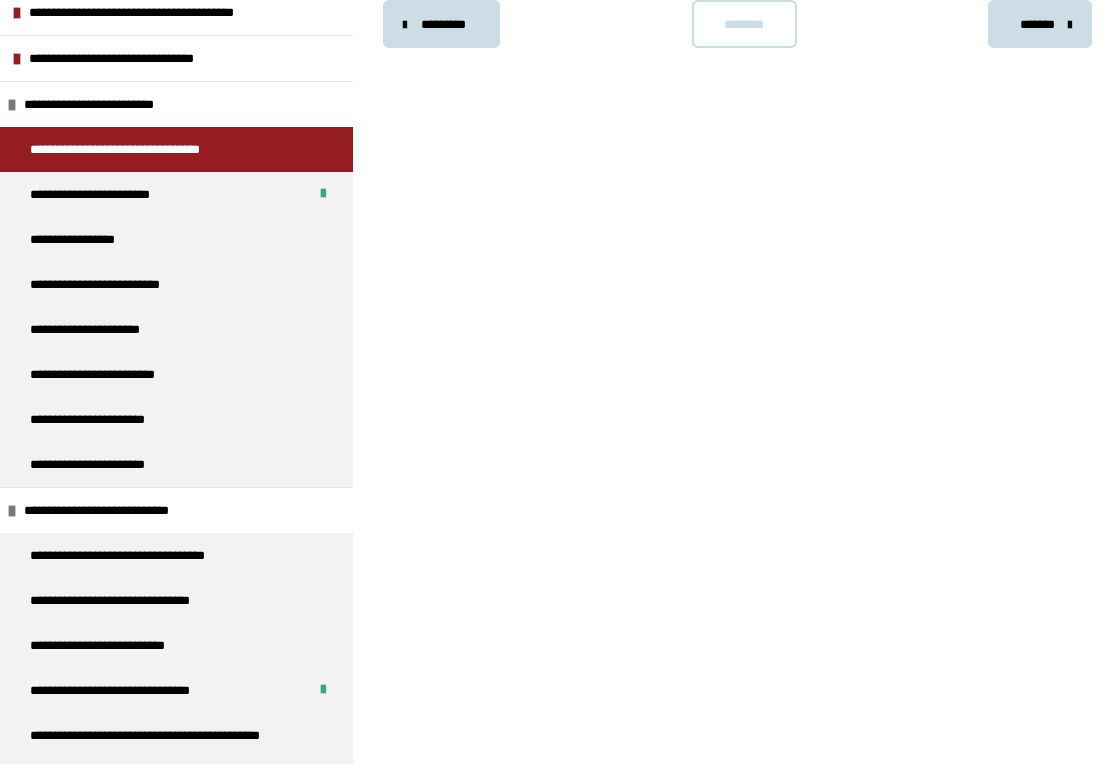 scroll, scrollTop: 394, scrollLeft: 0, axis: vertical 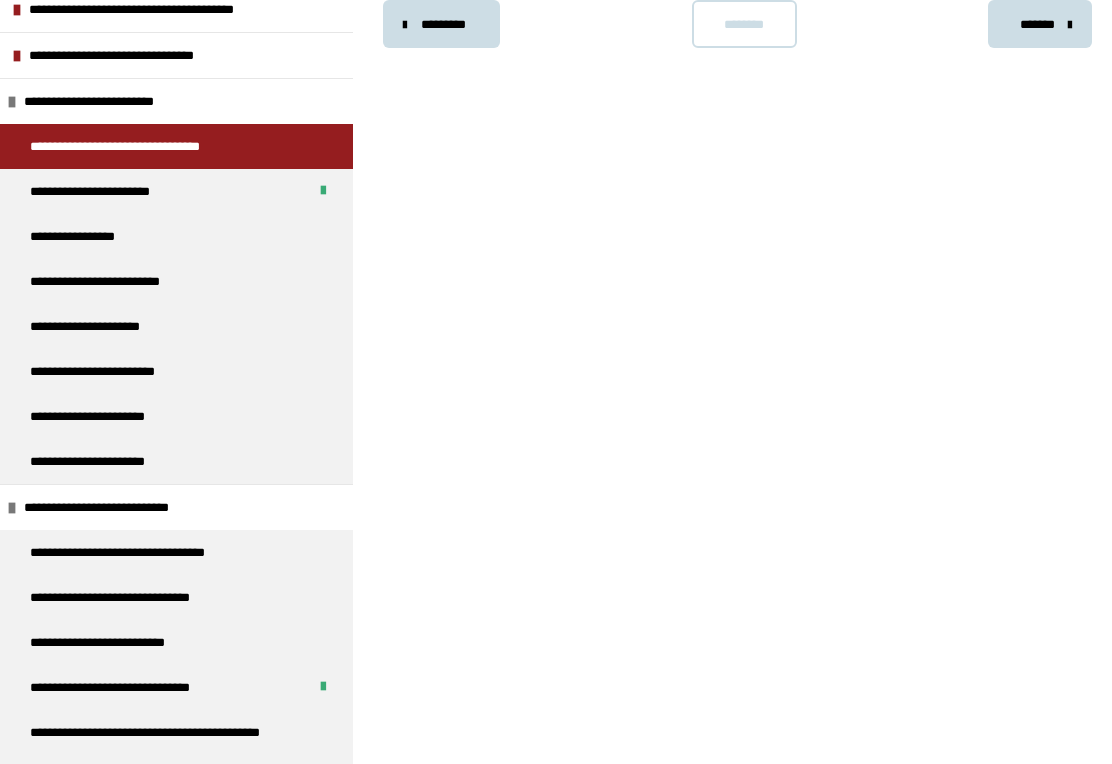 click on "**********" at bounding box center [137, 597] 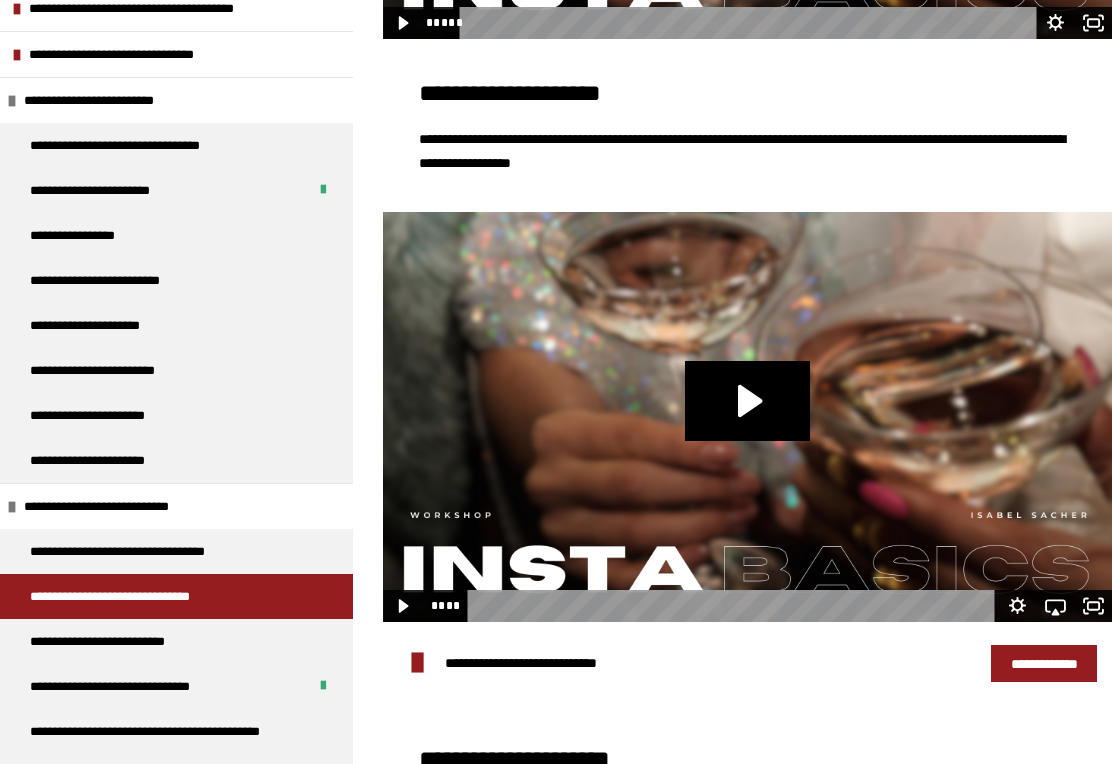 click 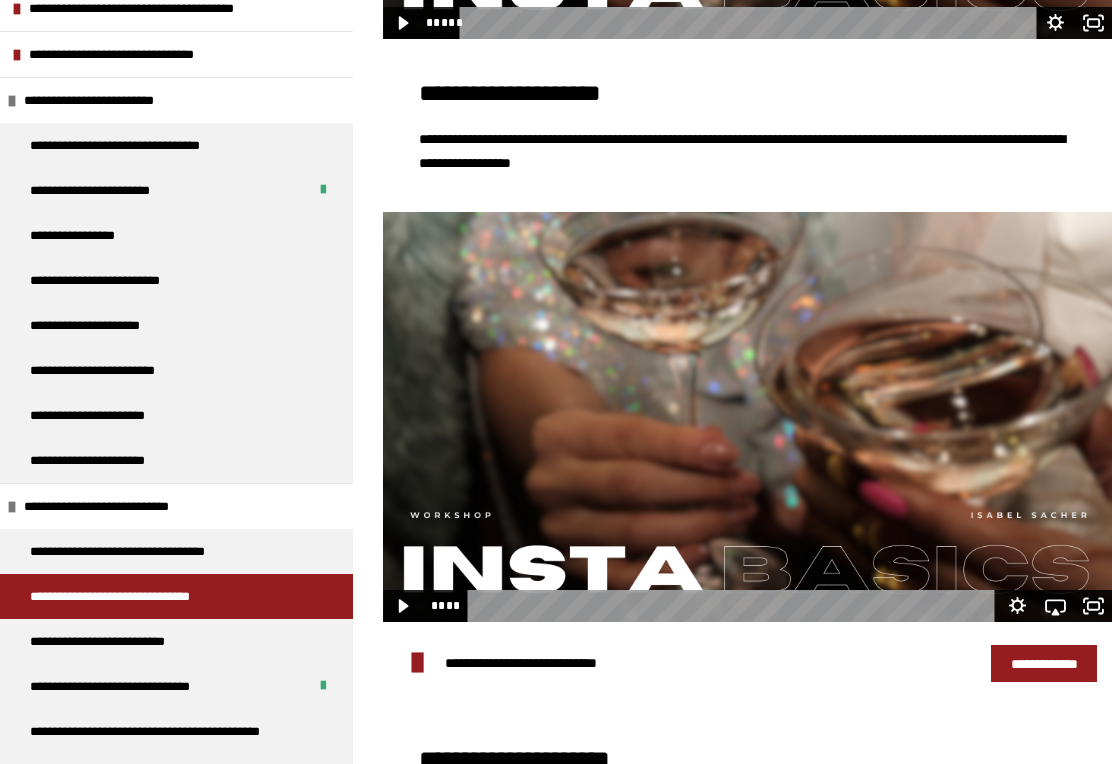scroll, scrollTop: 846, scrollLeft: 0, axis: vertical 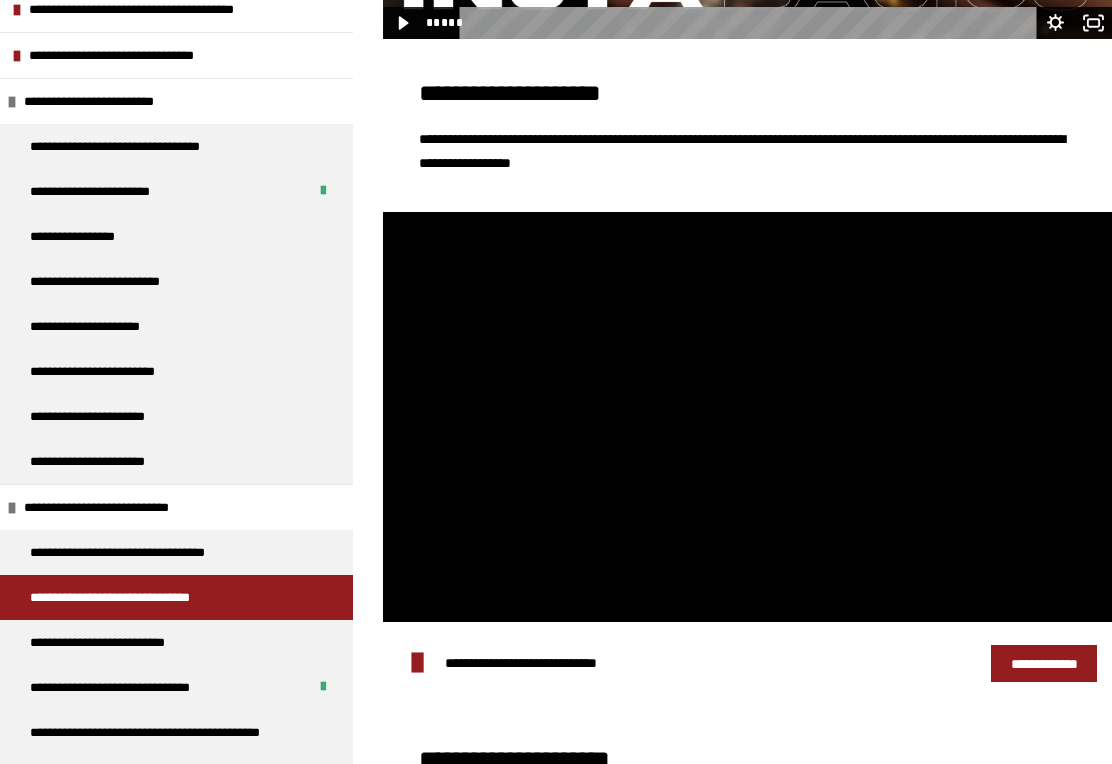click at bounding box center [747, 417] 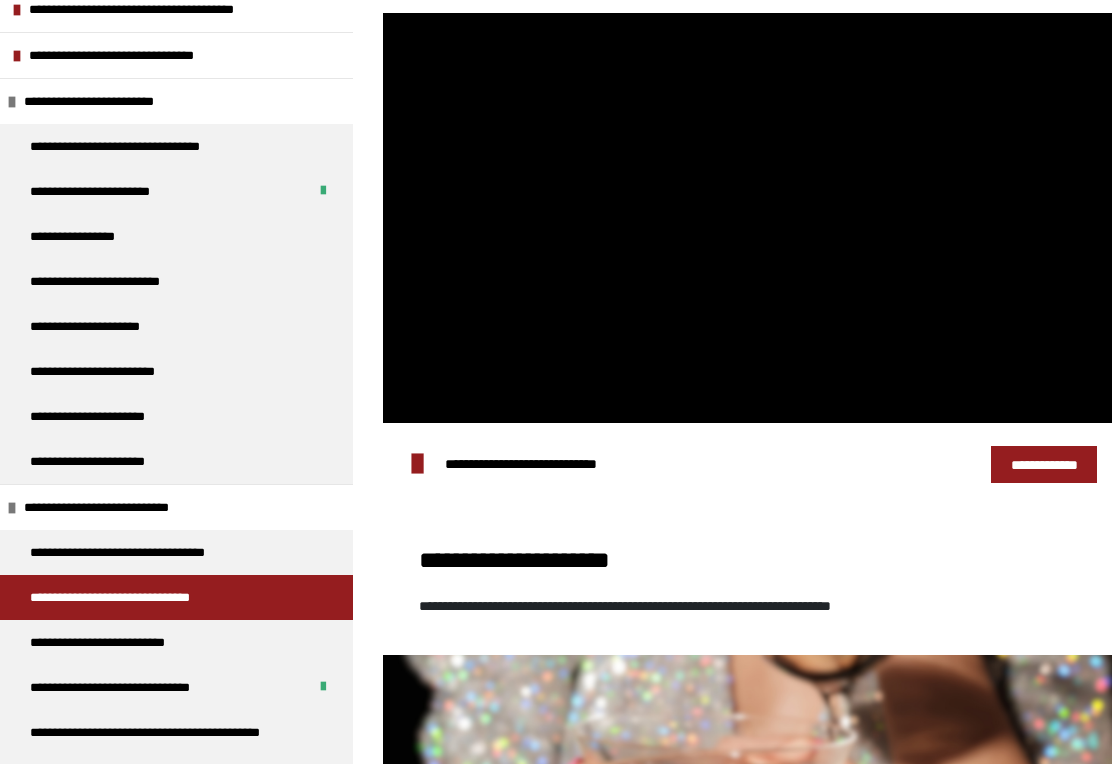 scroll, scrollTop: 1051, scrollLeft: 0, axis: vertical 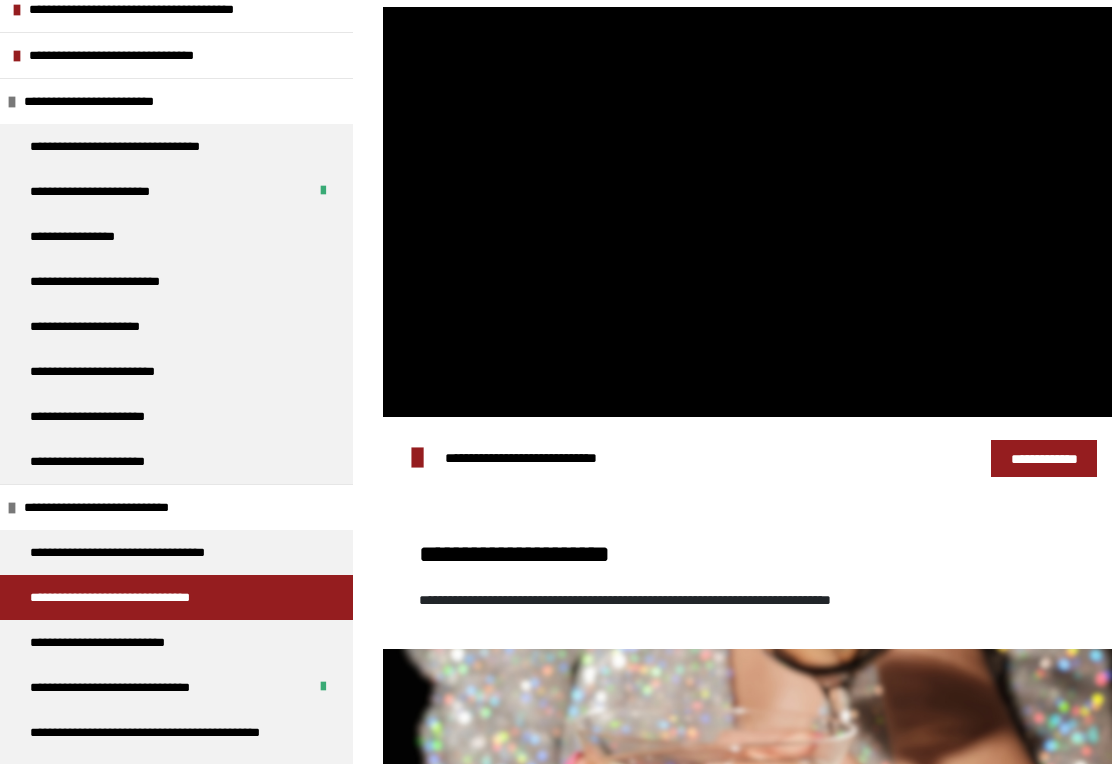 click on "**********" at bounding box center [1044, 458] 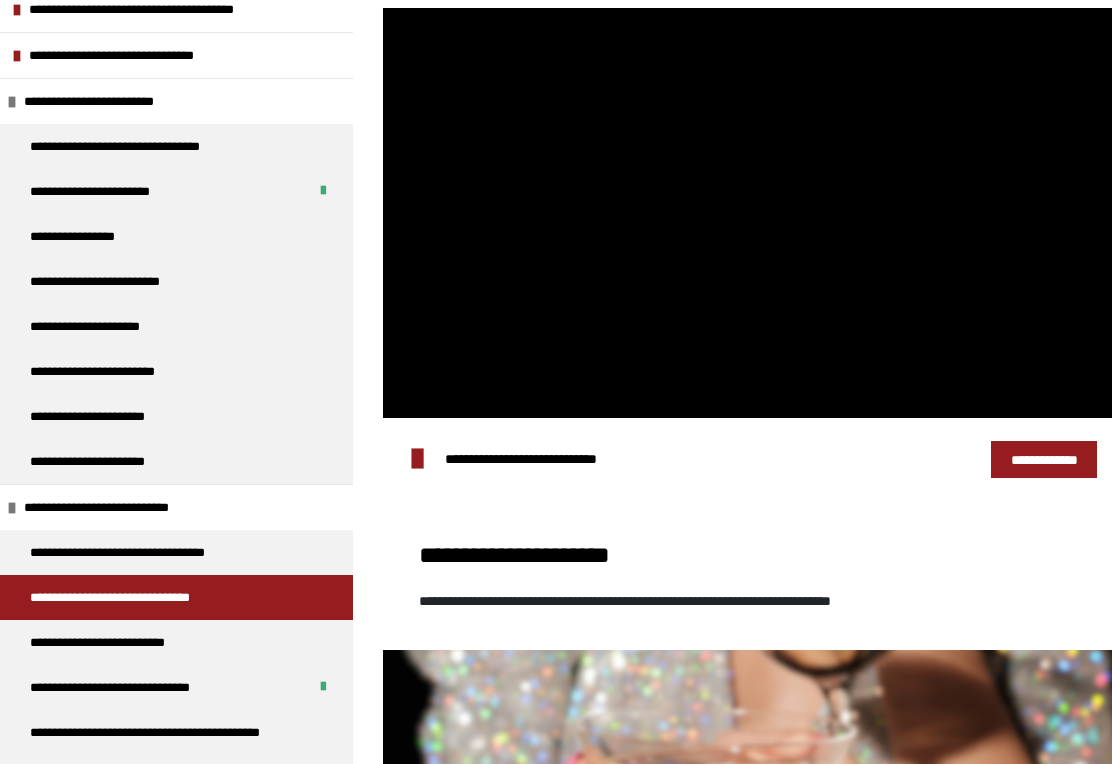 click at bounding box center (747, 213) 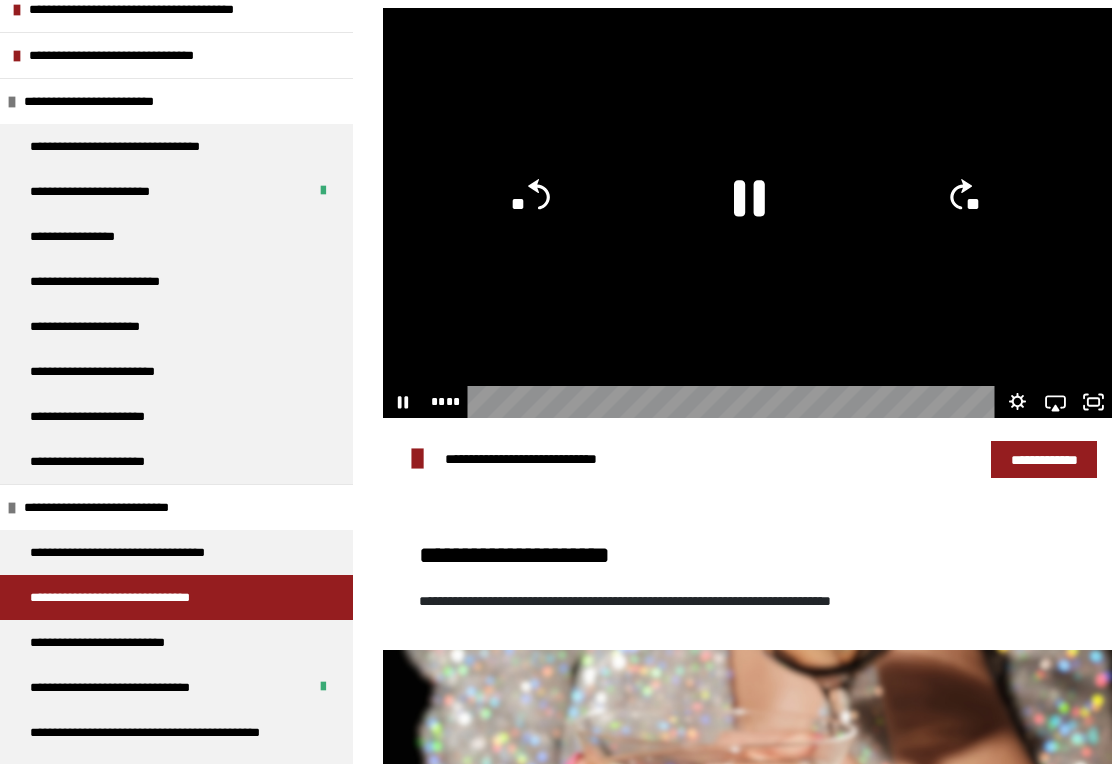 click 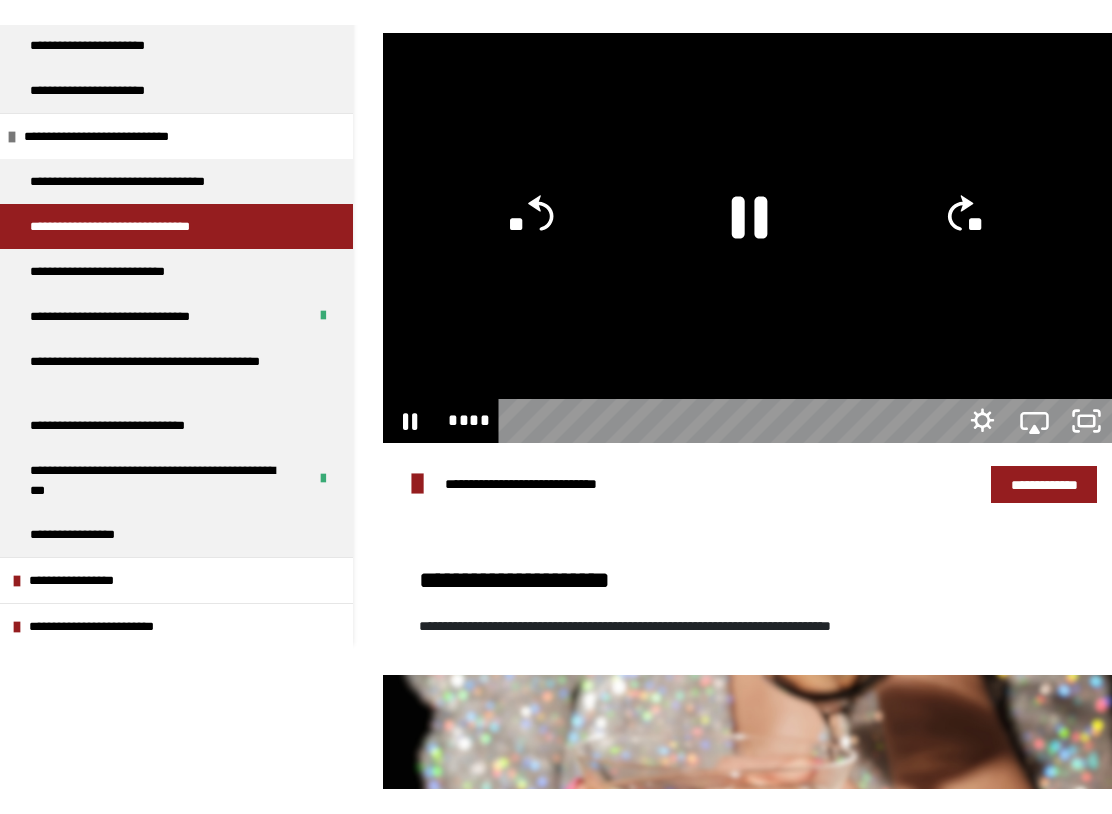 scroll, scrollTop: 0, scrollLeft: 0, axis: both 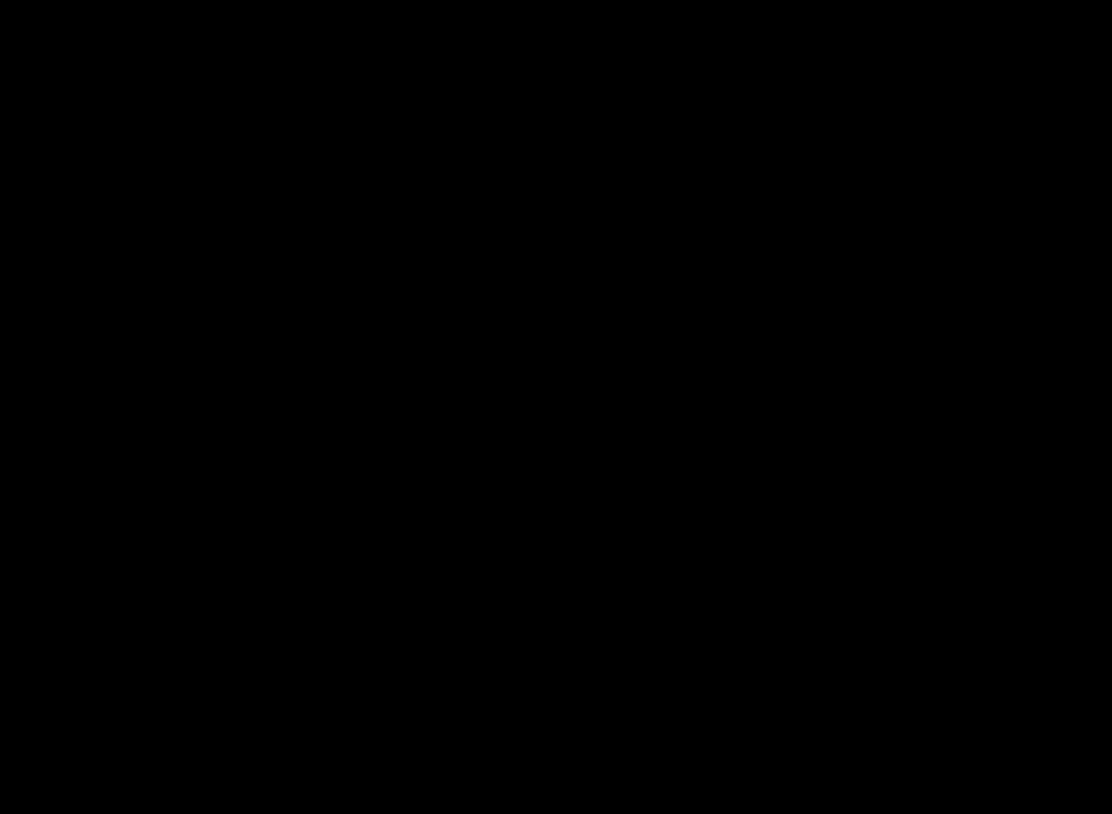 click at bounding box center (556, 407) 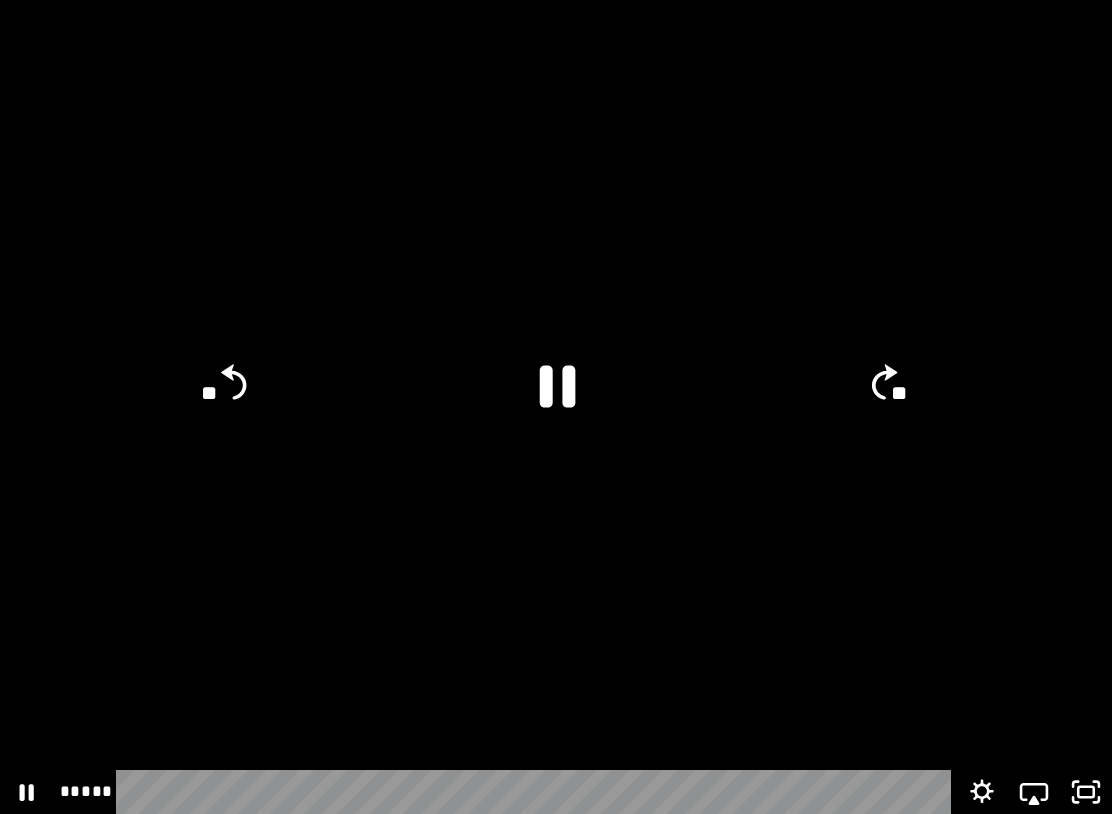 click 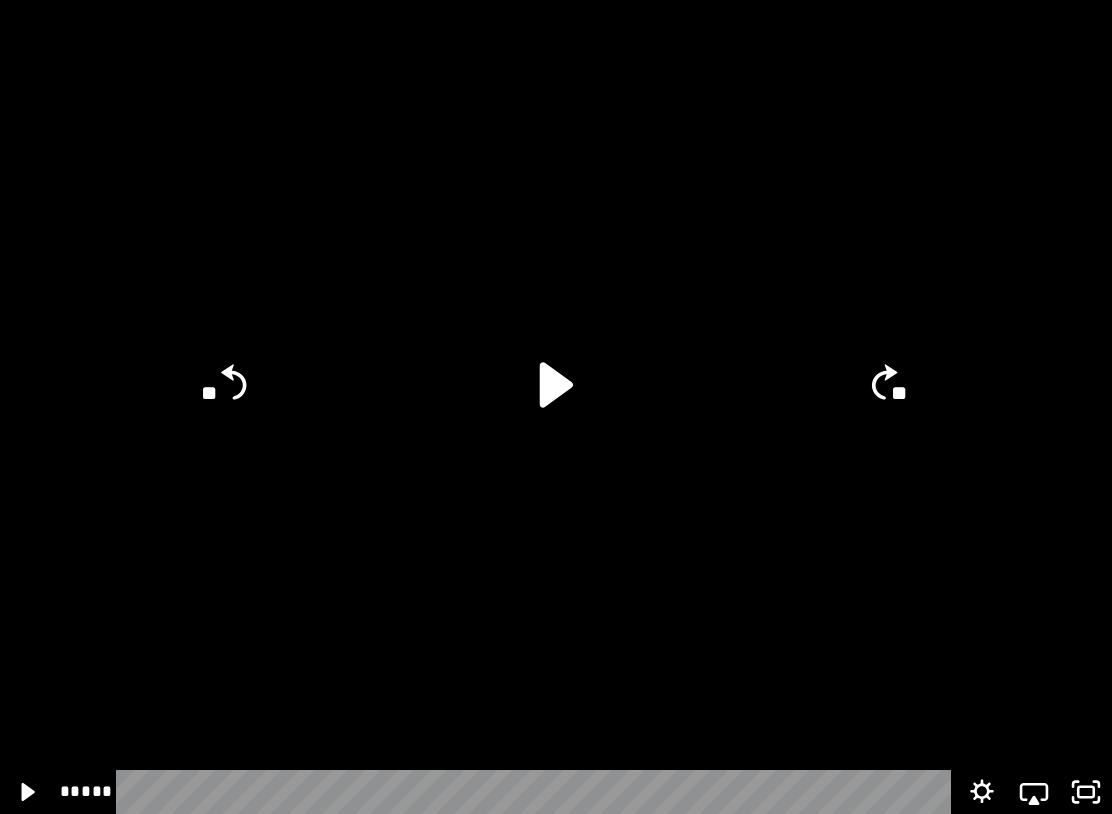 click 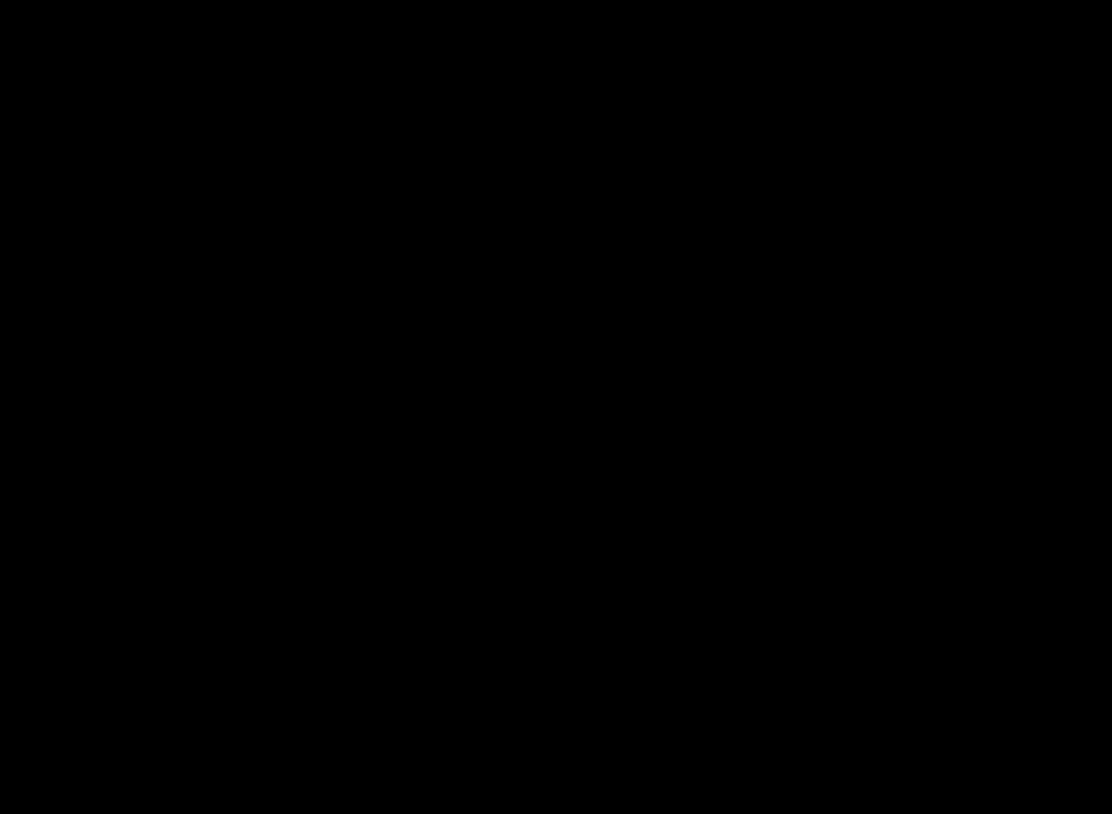 click at bounding box center (556, 407) 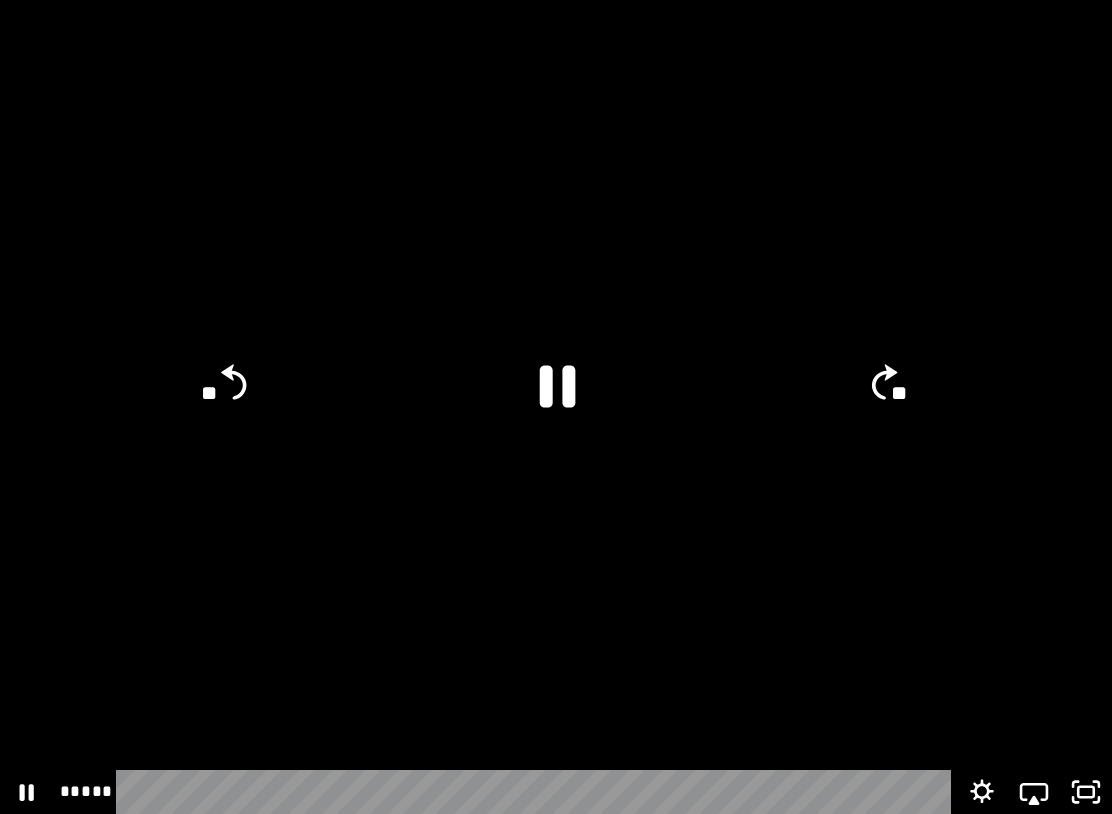 click on "**" 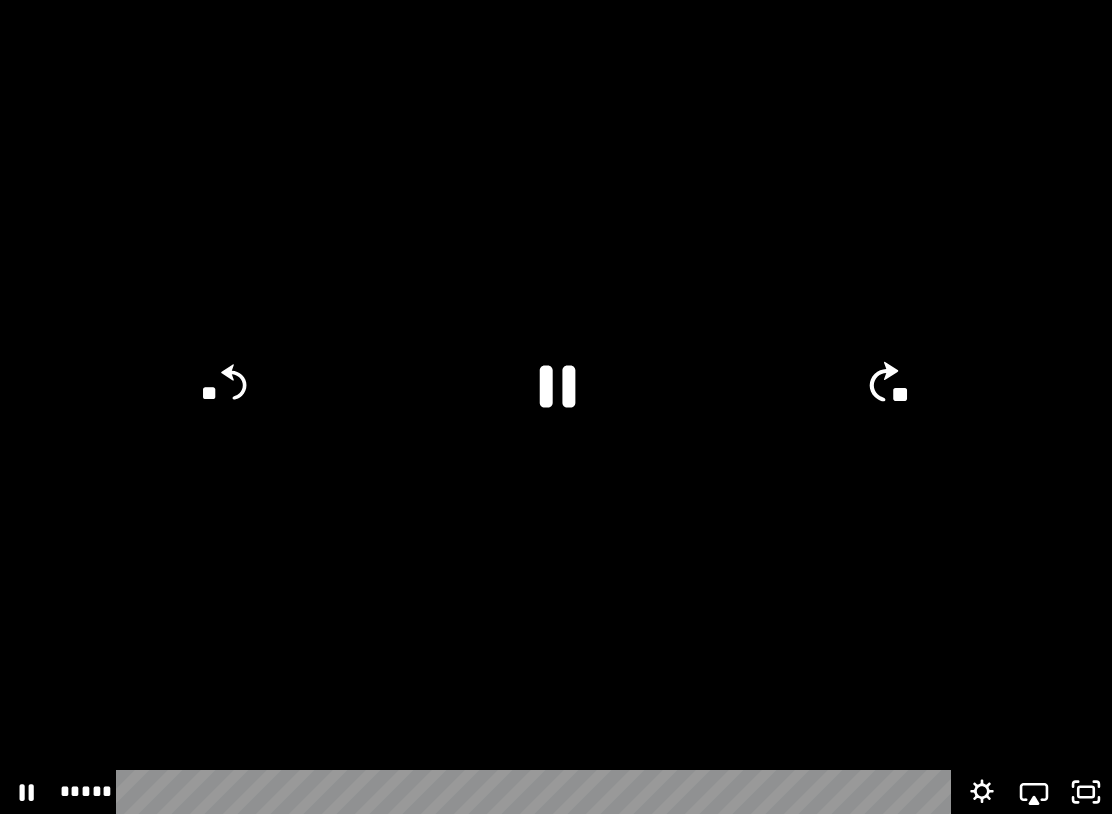 click on "**" 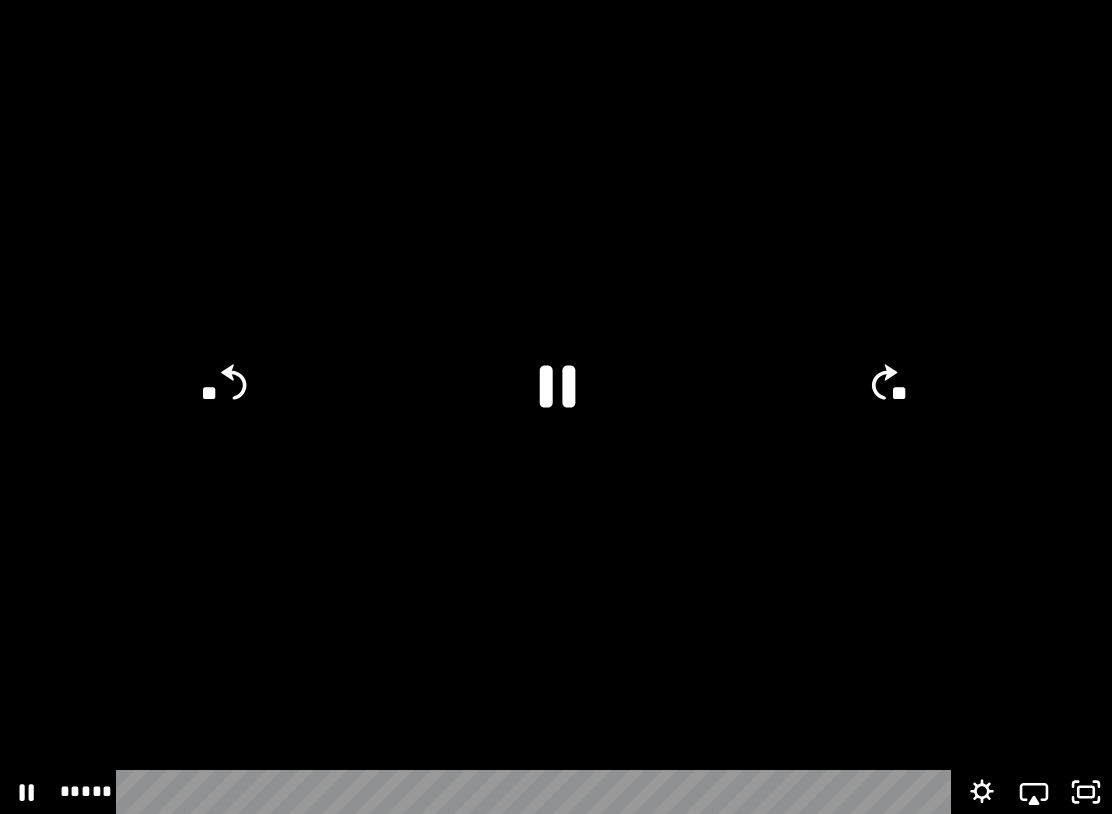 click on "**" 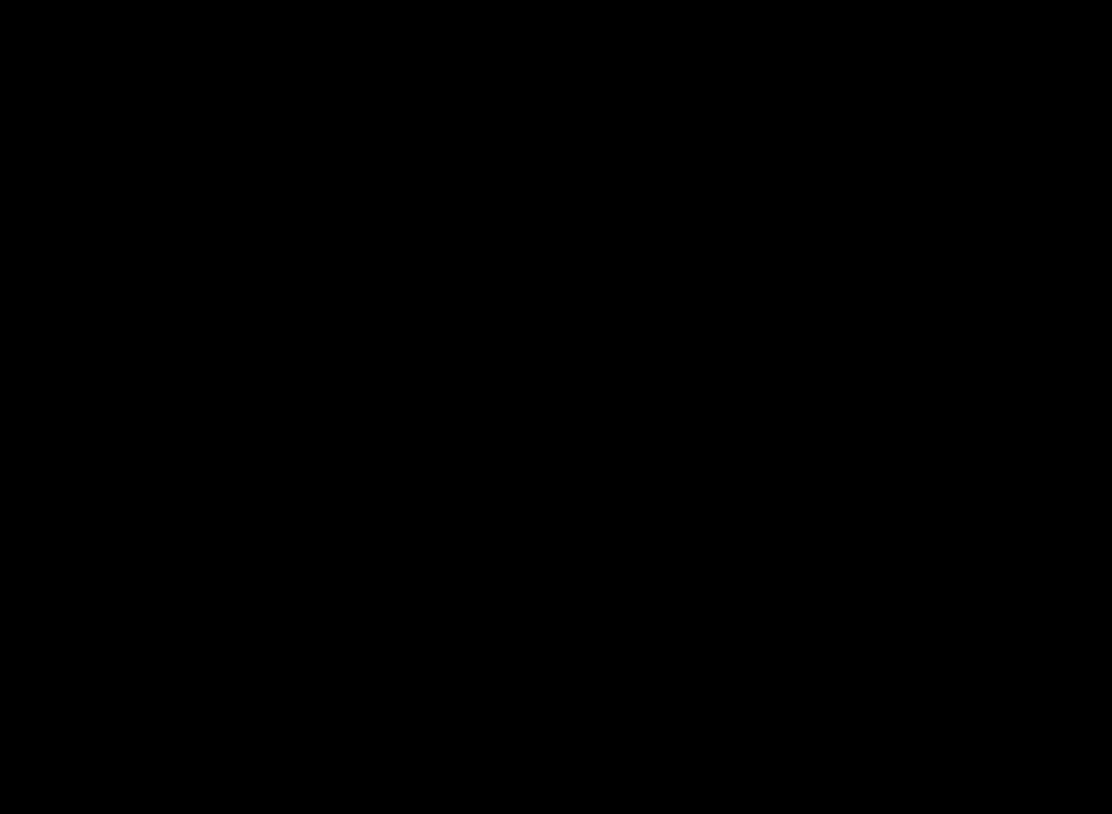 click at bounding box center (556, 407) 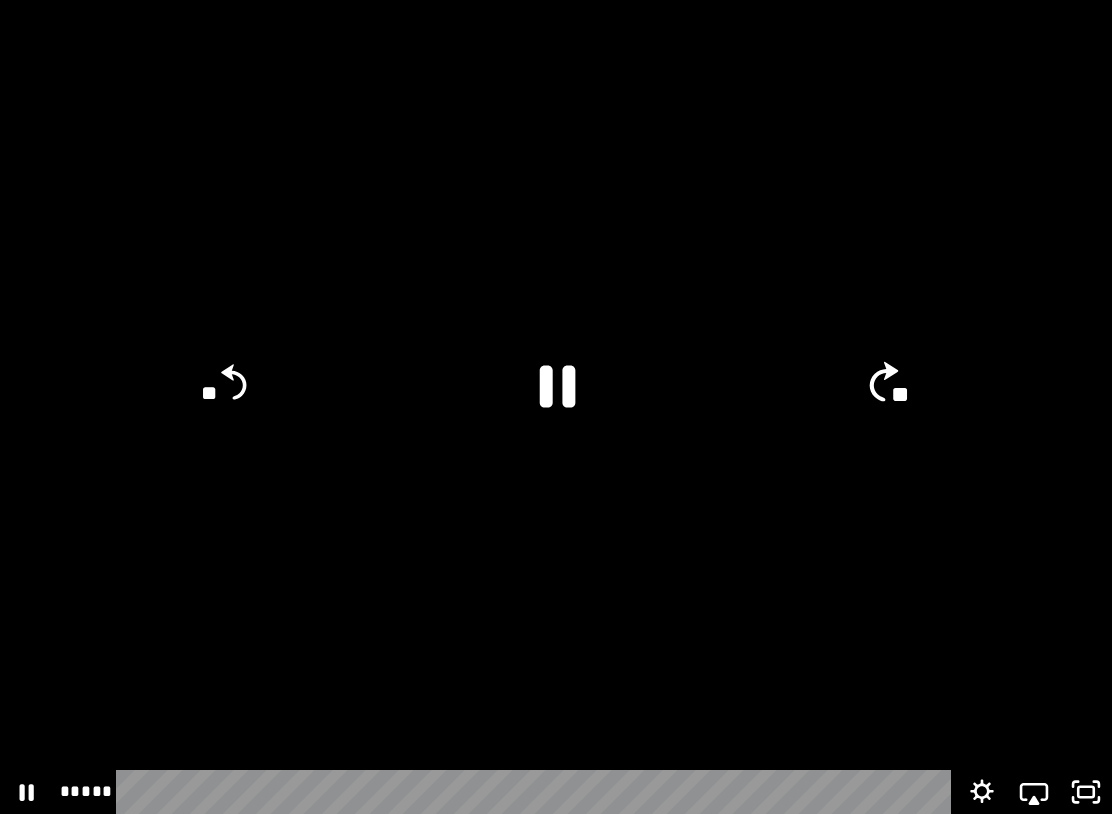 click on "**" 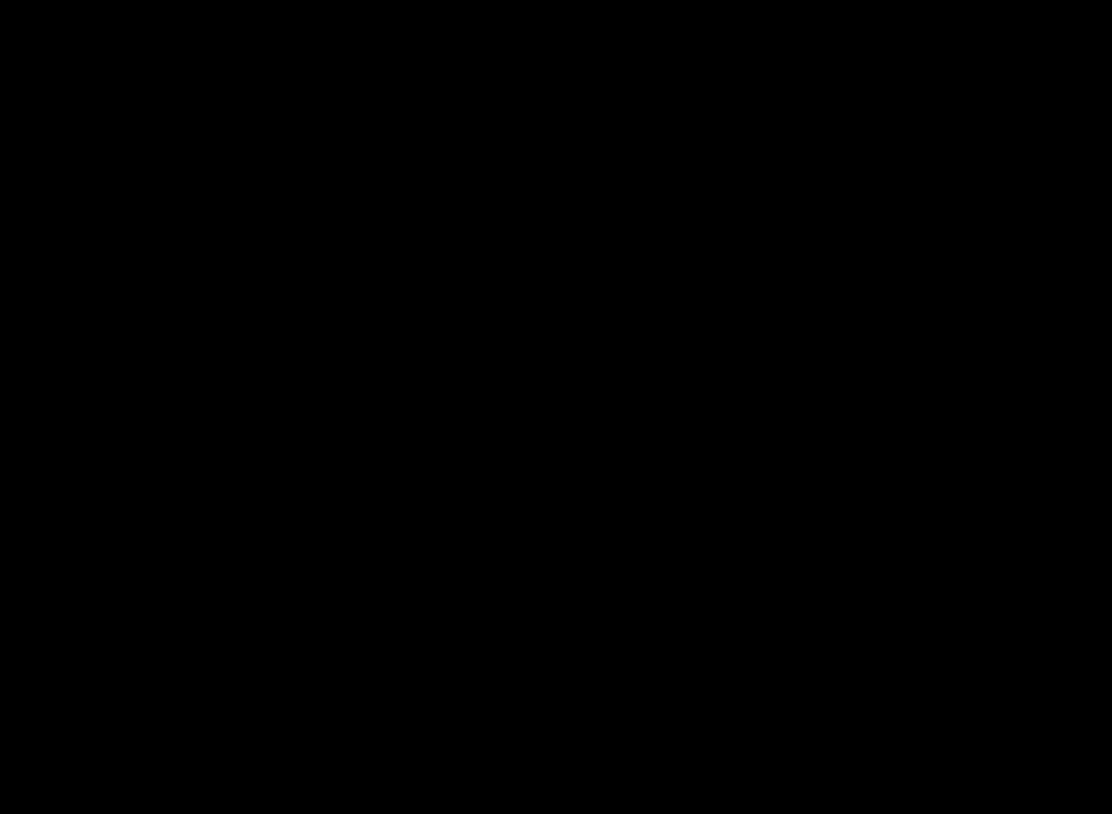 click at bounding box center (556, 407) 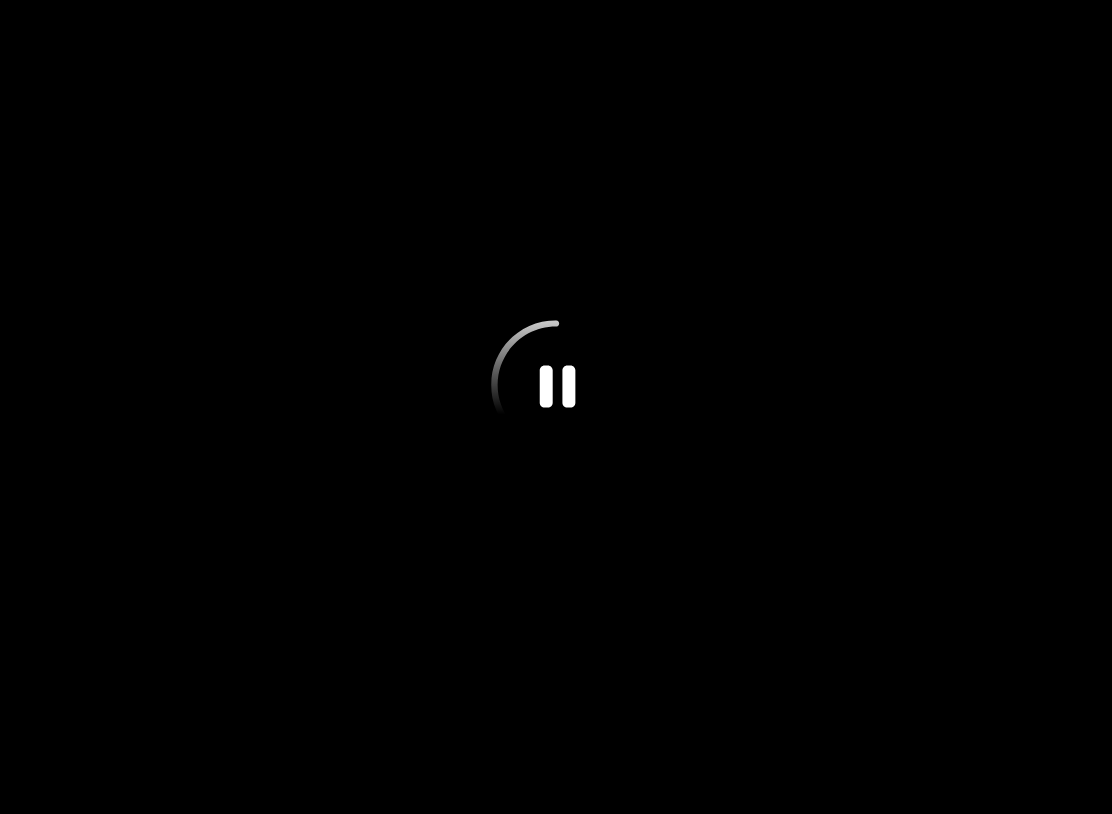 click at bounding box center [556, 407] 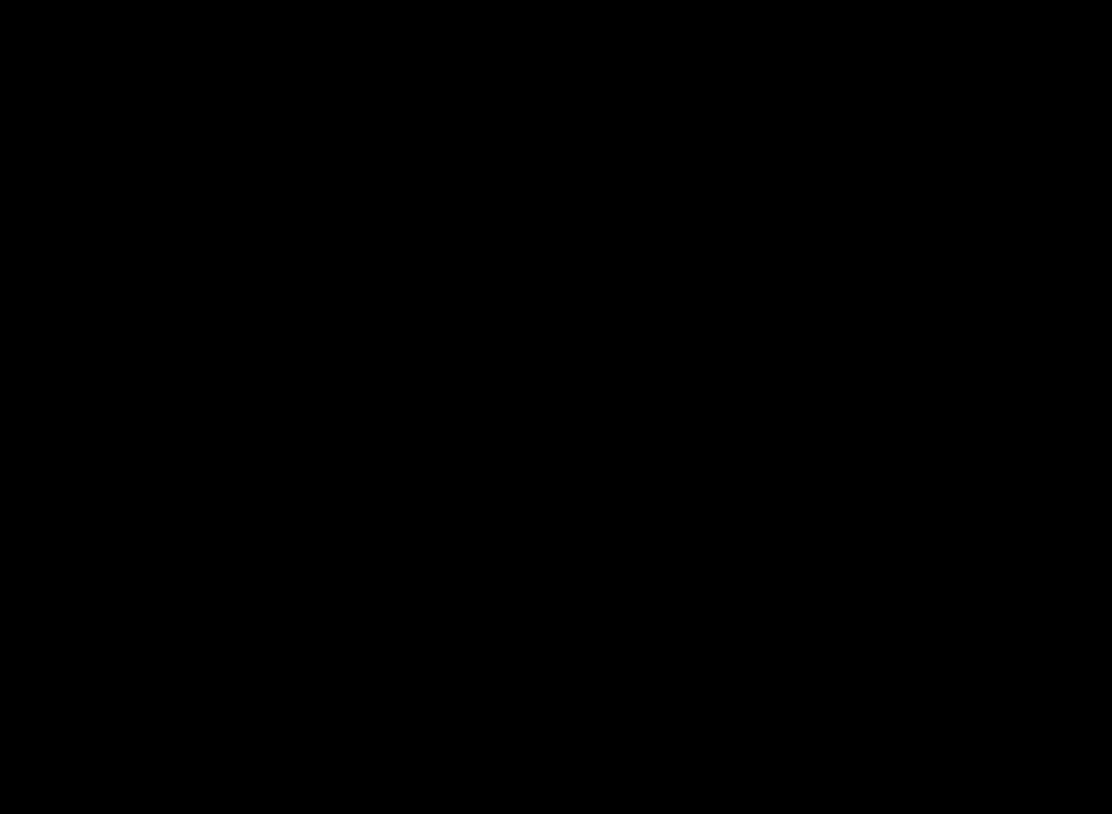 click at bounding box center [556, 407] 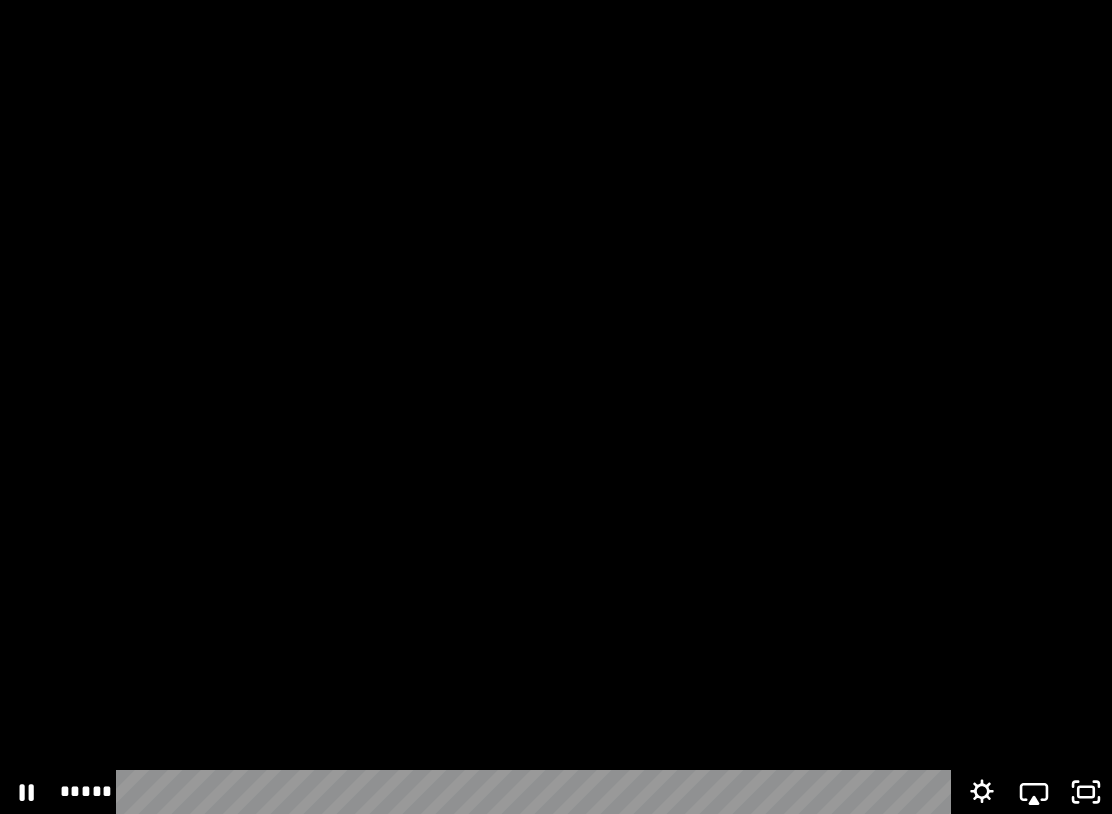 click at bounding box center (556, 407) 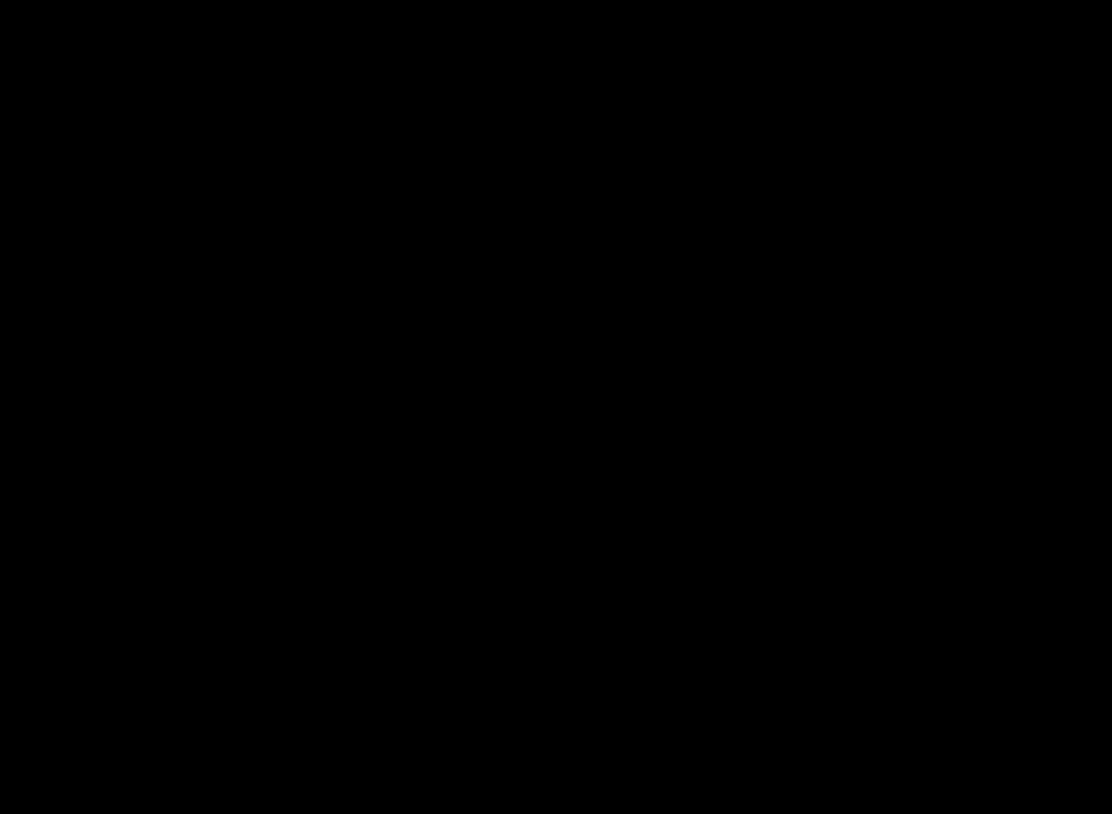 click at bounding box center [556, 407] 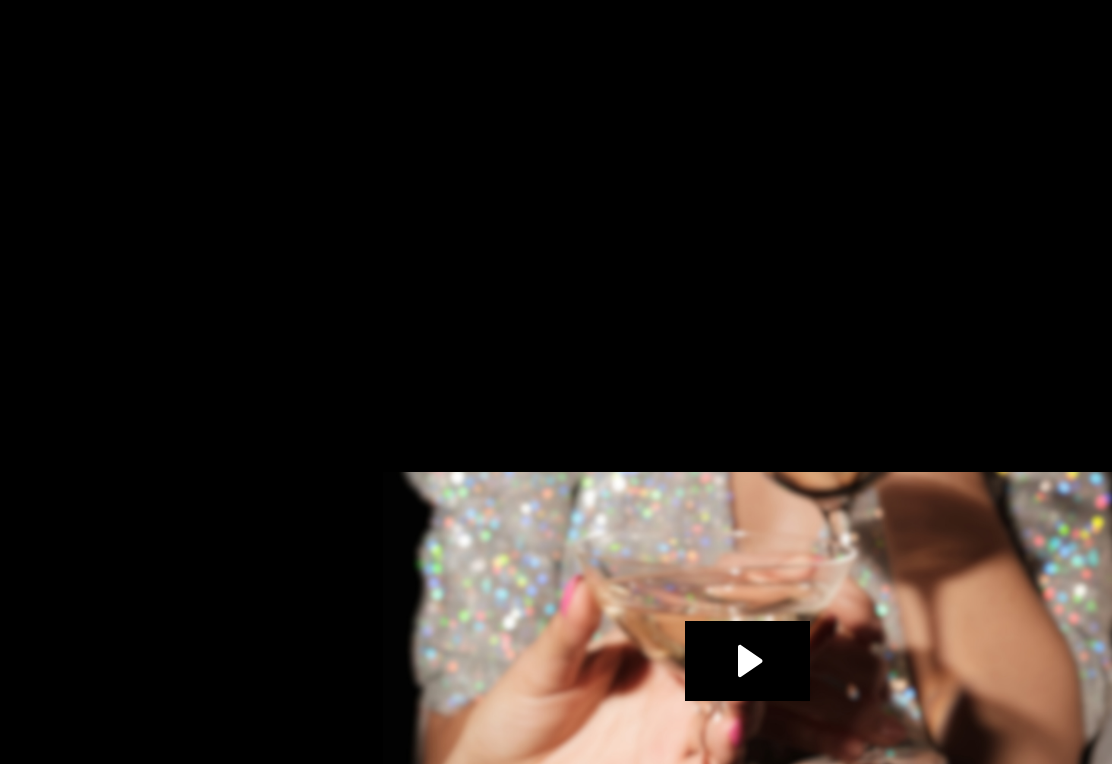 scroll, scrollTop: 1027, scrollLeft: 0, axis: vertical 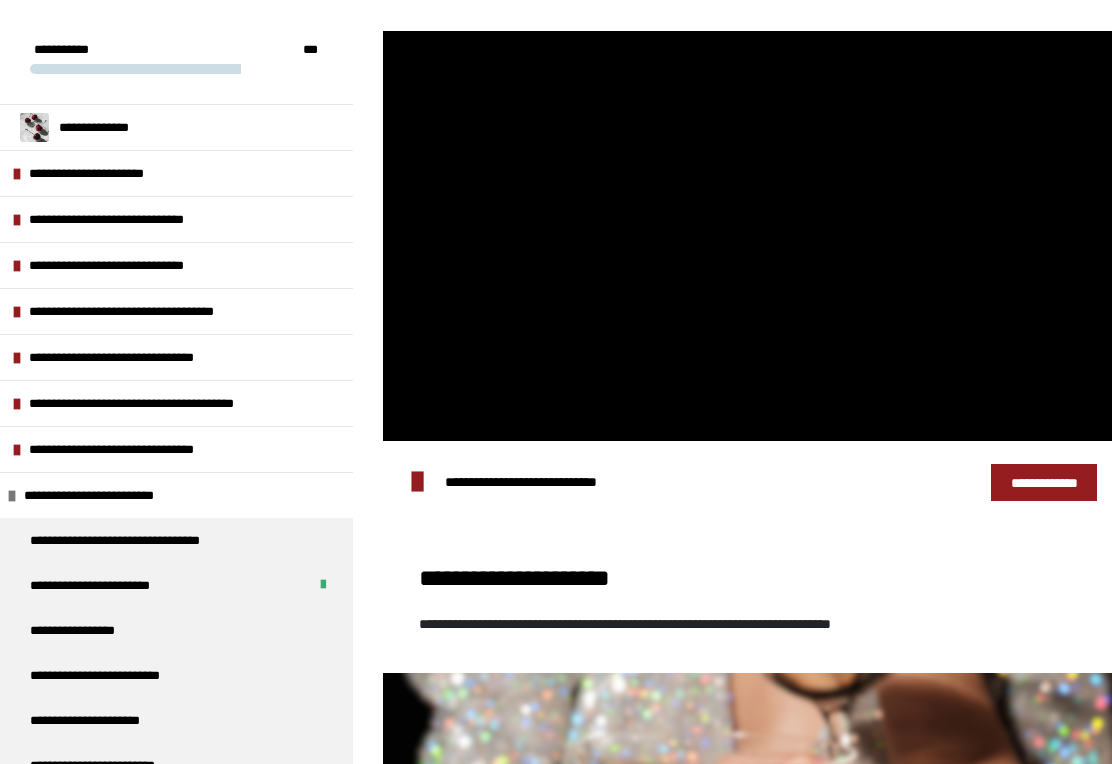 click at bounding box center (747, 236) 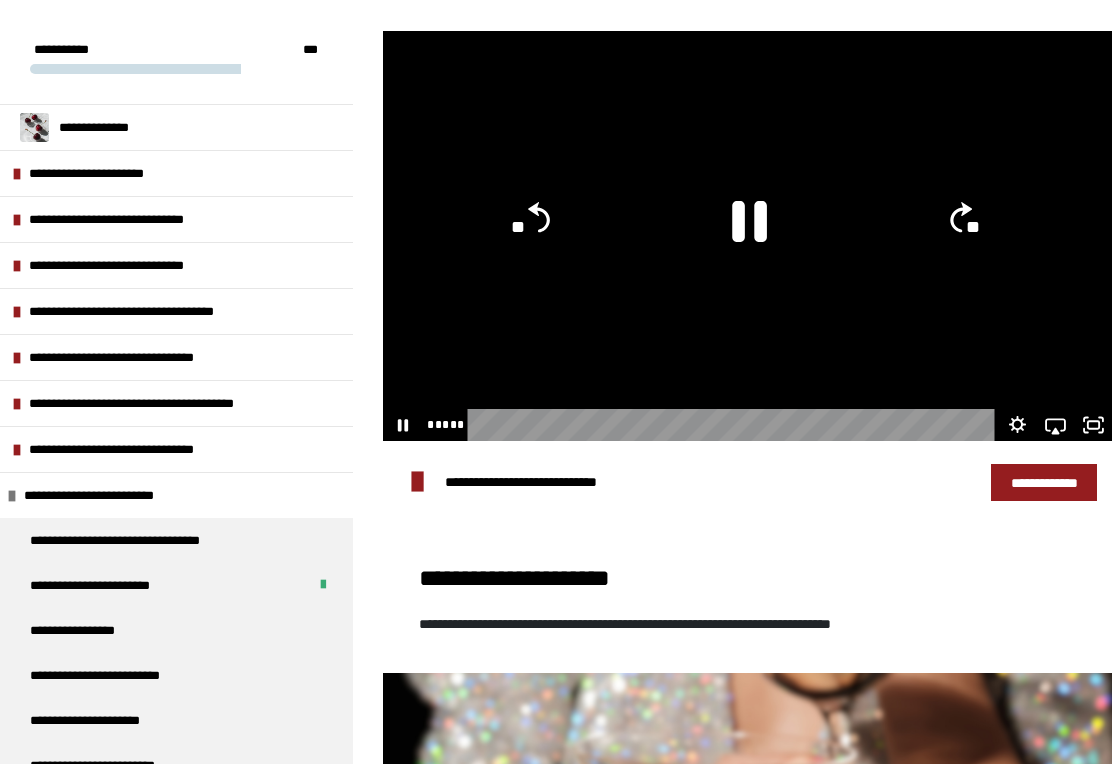 click 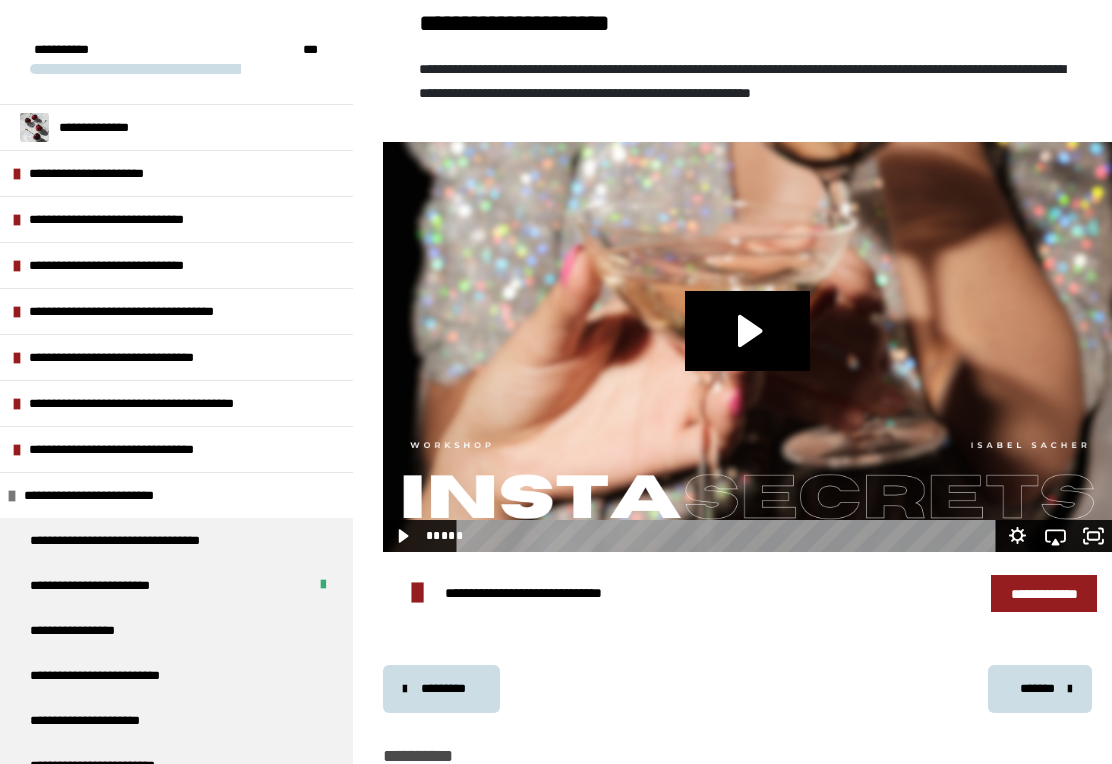 scroll, scrollTop: 2254, scrollLeft: 0, axis: vertical 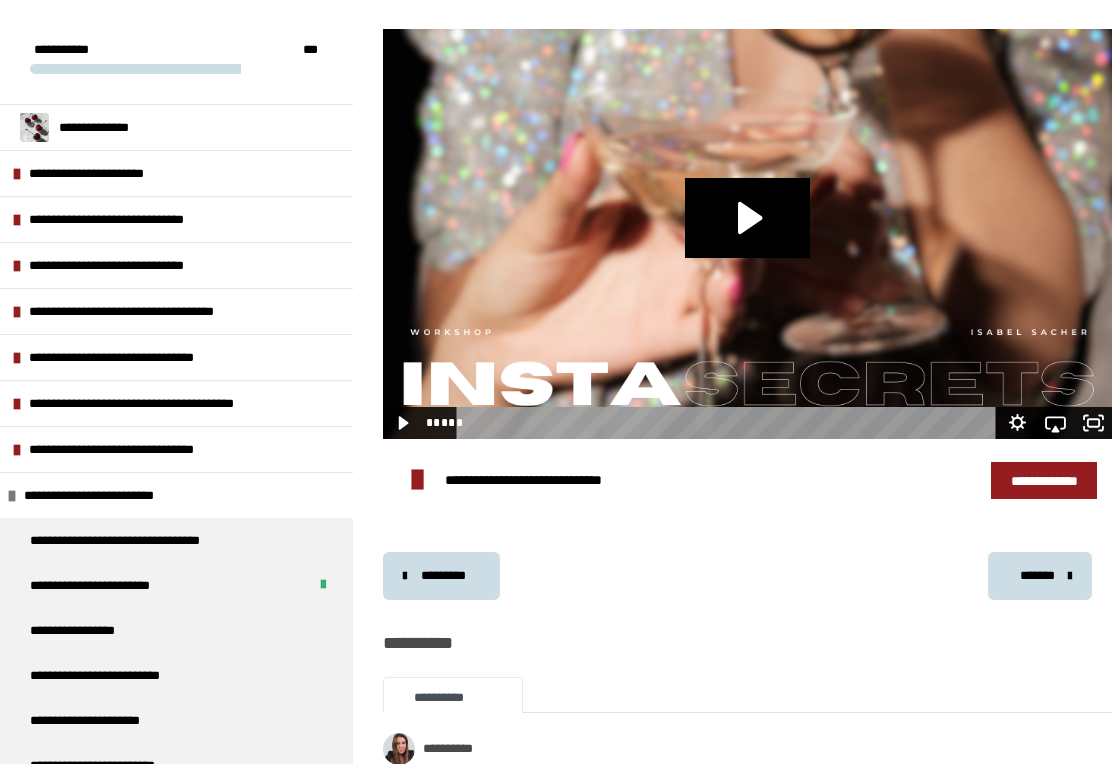 click 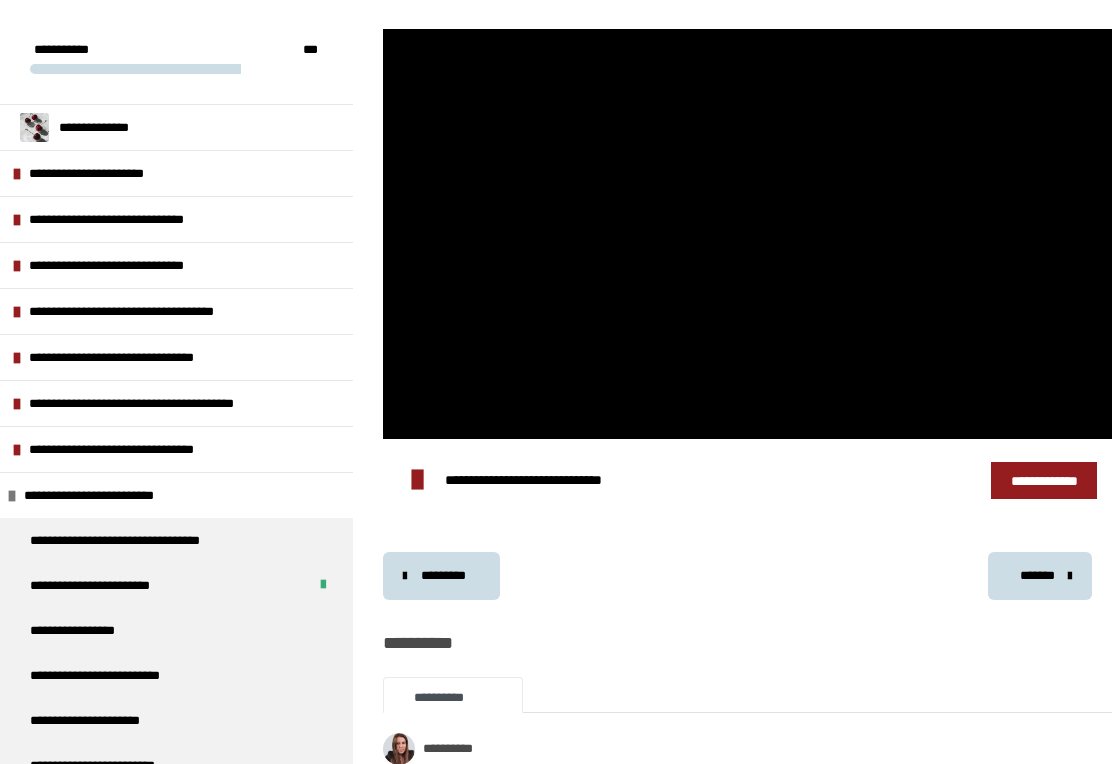 click at bounding box center [747, 234] 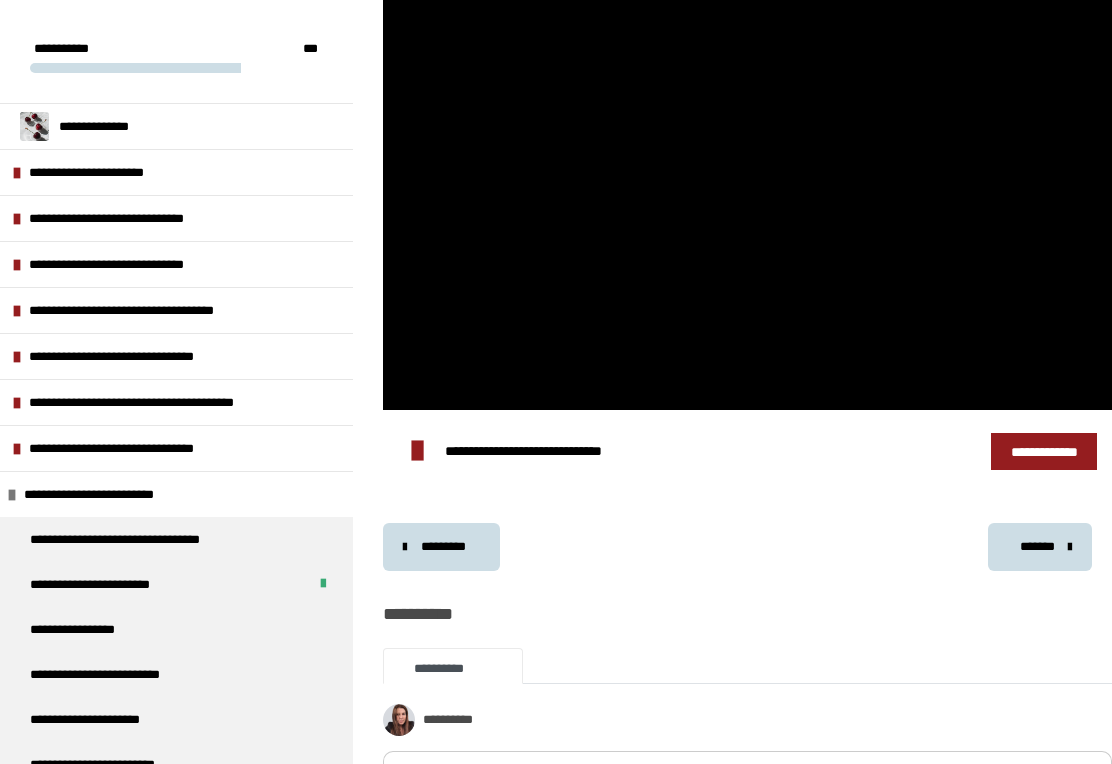 scroll, scrollTop: 2352, scrollLeft: 0, axis: vertical 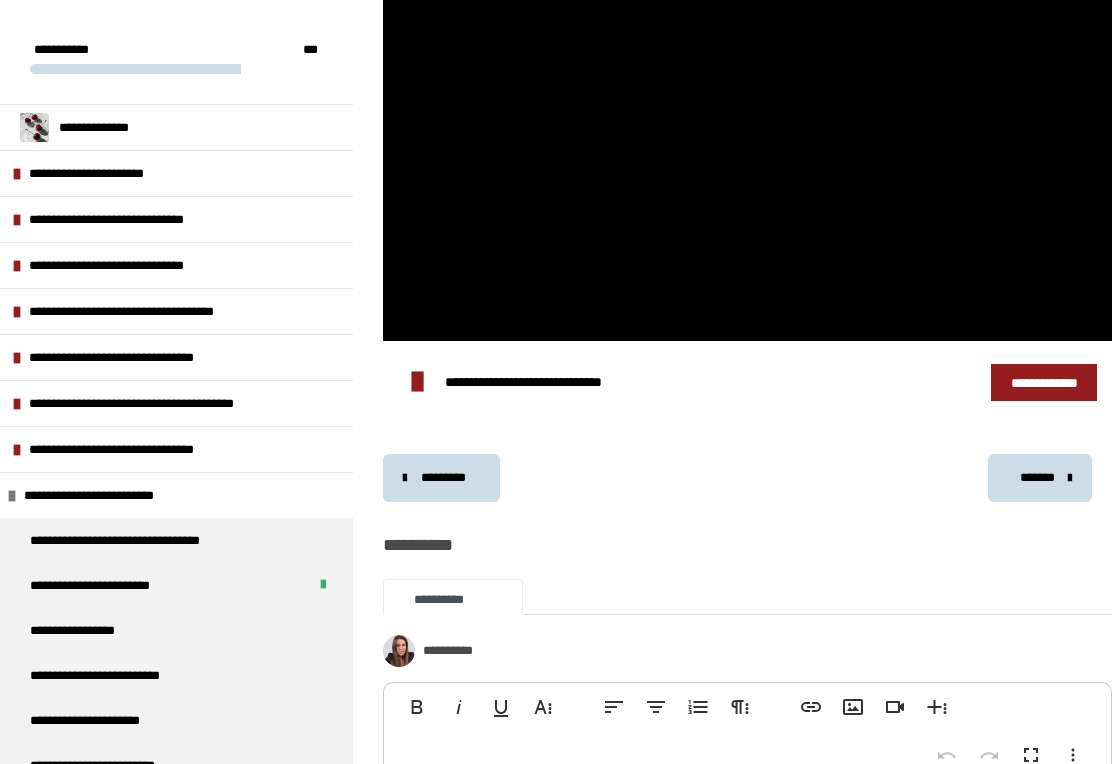 click at bounding box center (747, 136) 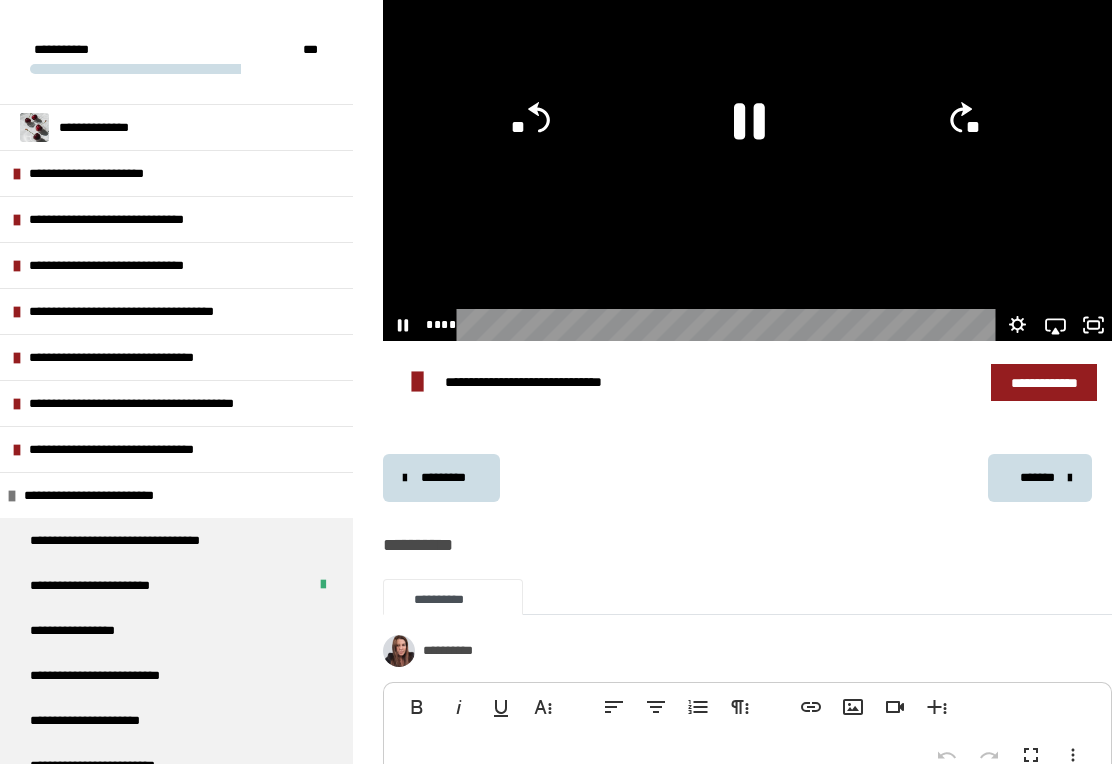 click 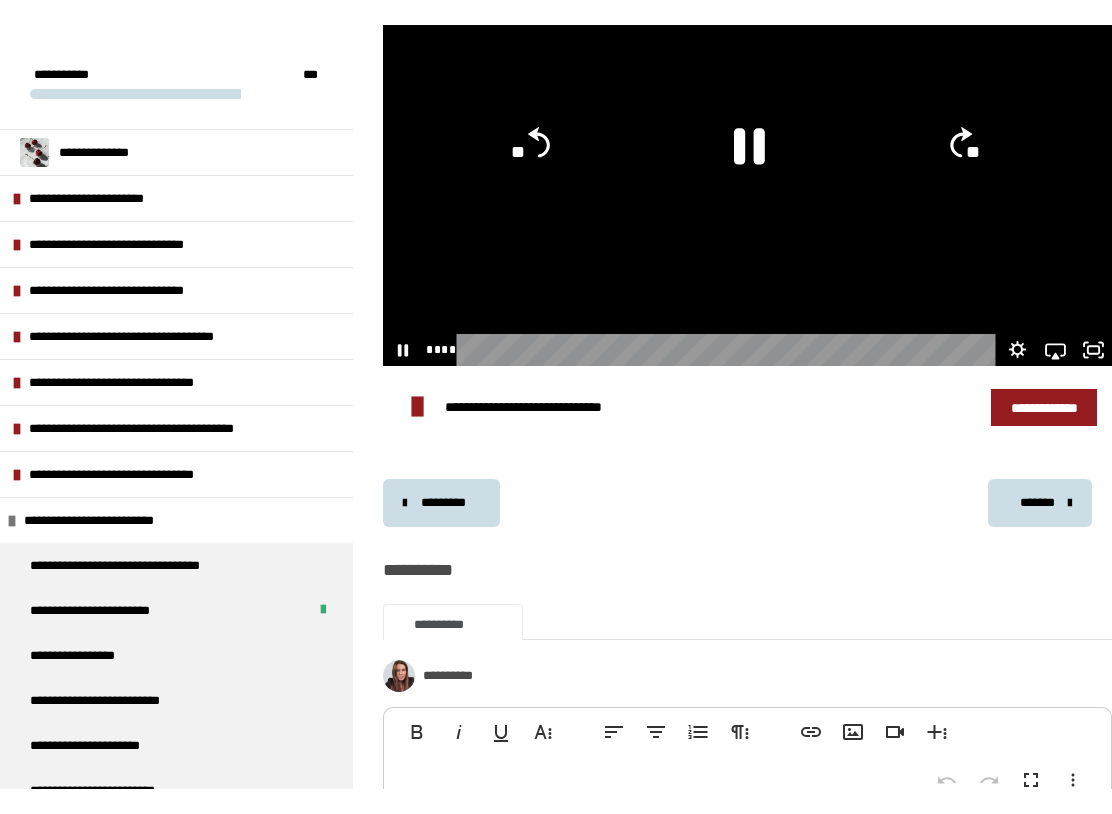 scroll, scrollTop: 0, scrollLeft: 0, axis: both 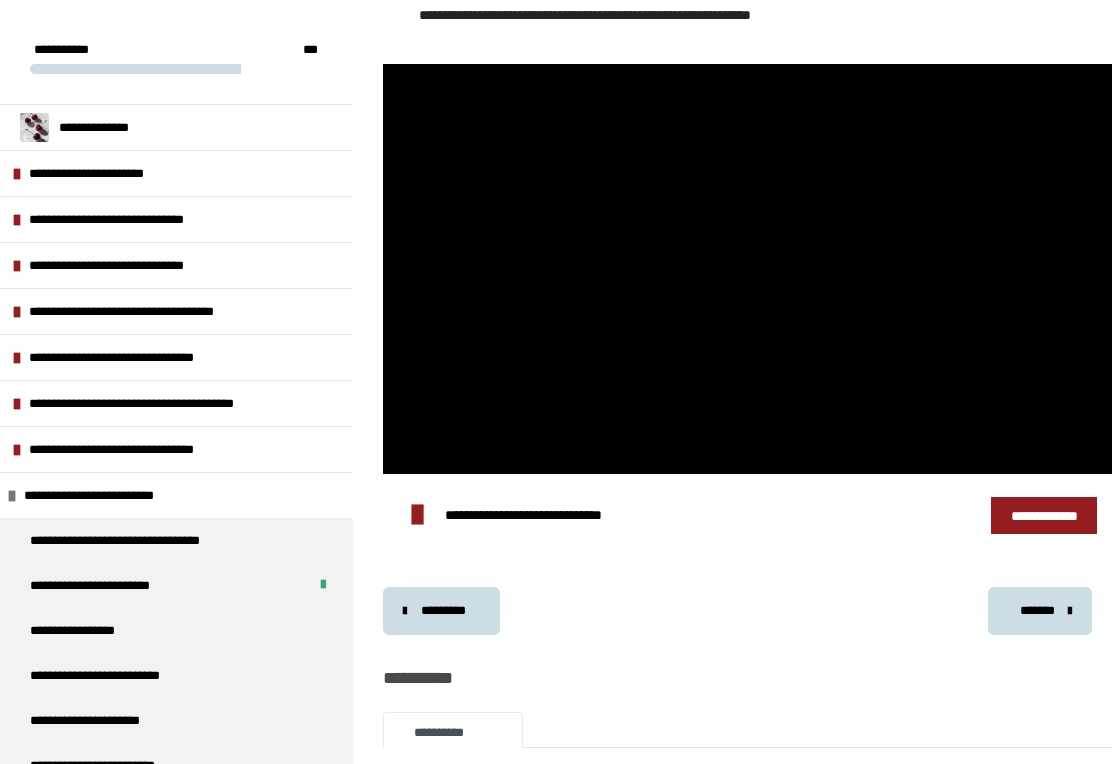 click on "**********" at bounding box center [1044, 515] 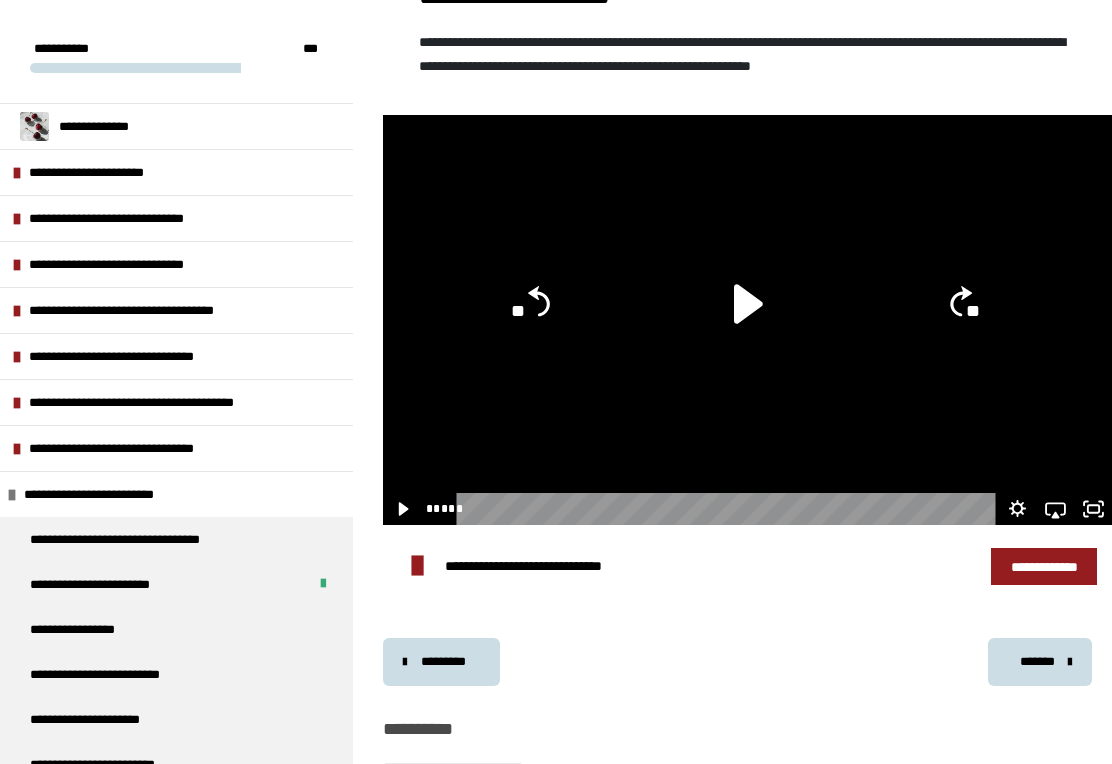 scroll, scrollTop: 2168, scrollLeft: 0, axis: vertical 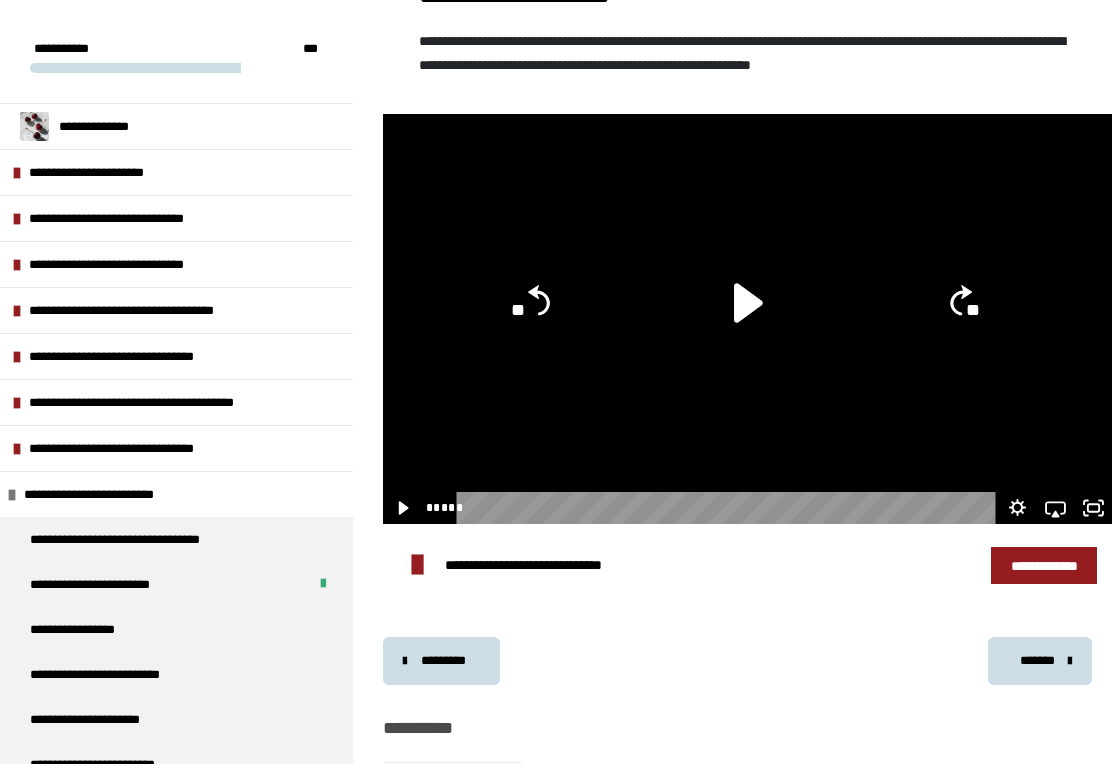 click 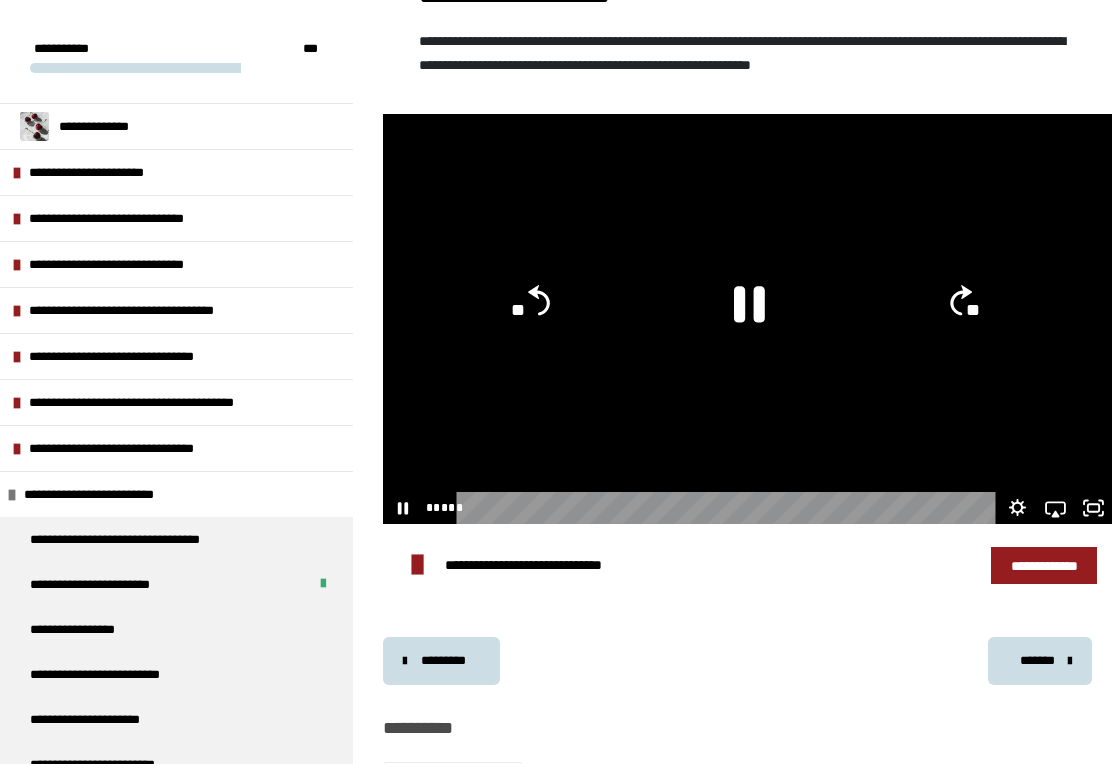 scroll, scrollTop: 2169, scrollLeft: 0, axis: vertical 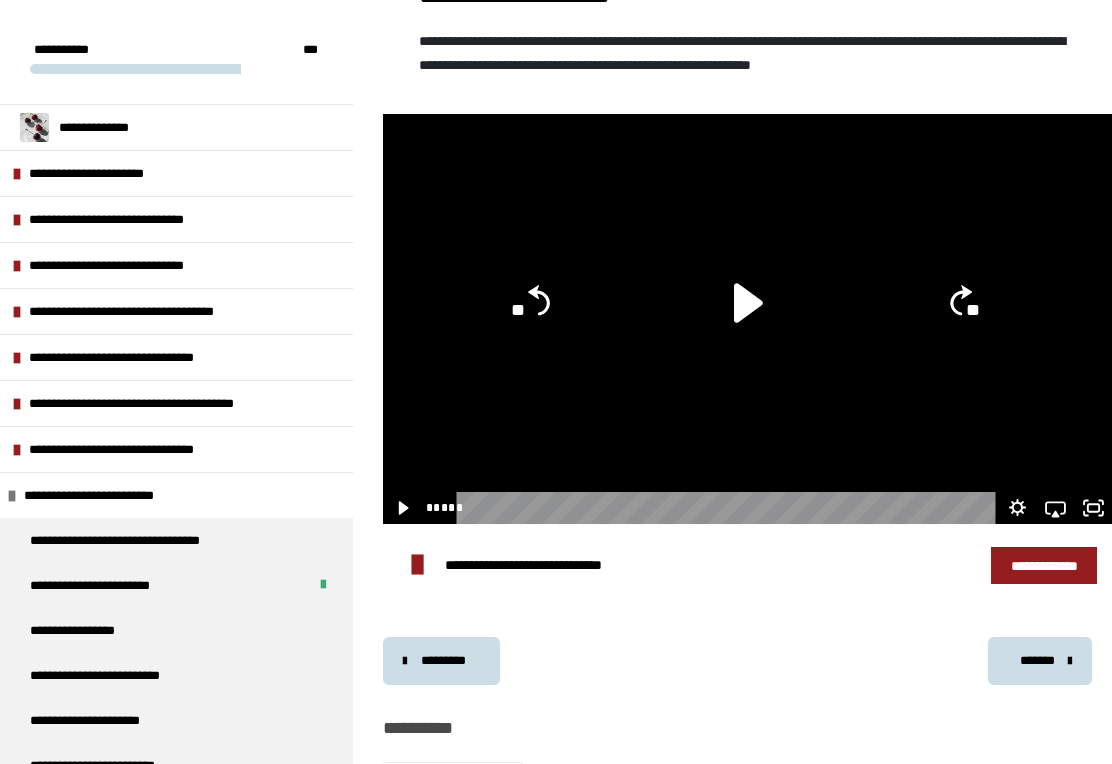 click 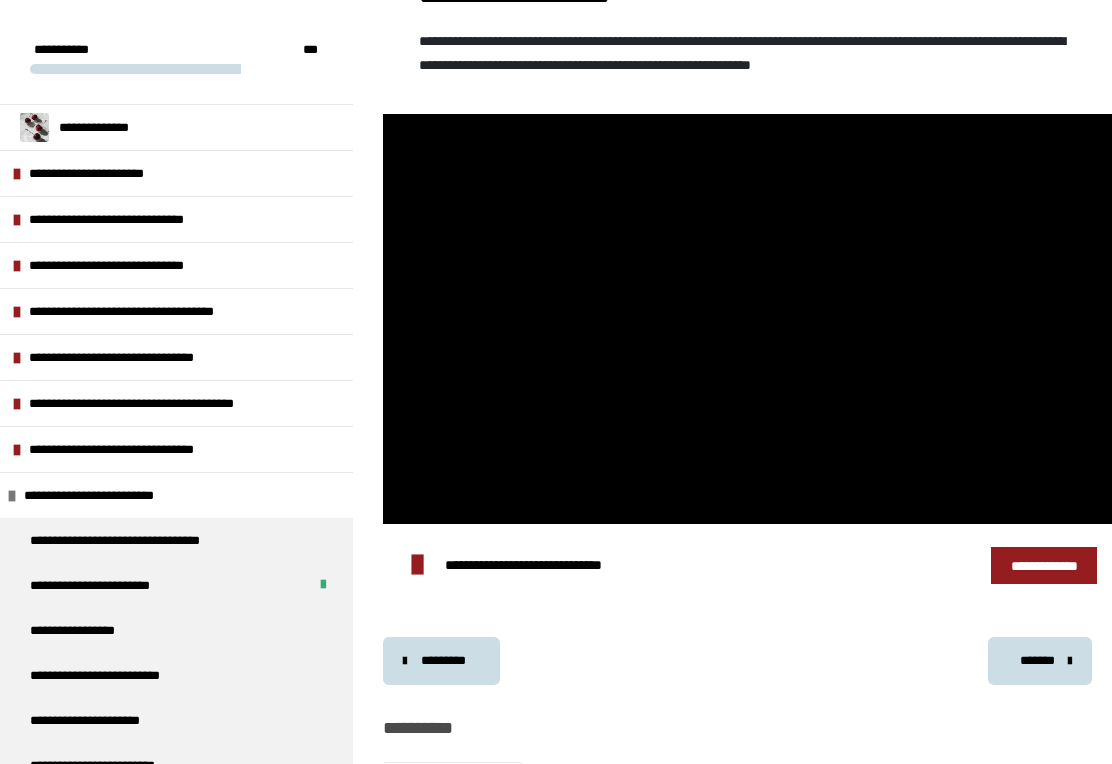 click at bounding box center [747, 319] 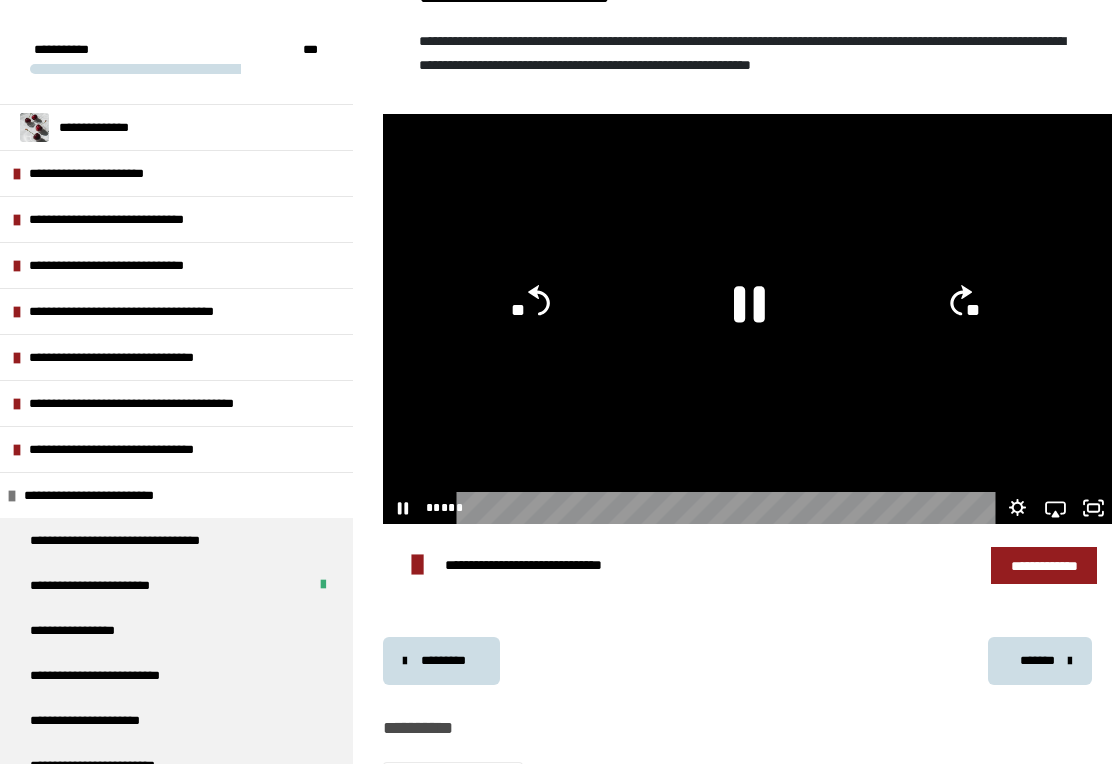 click 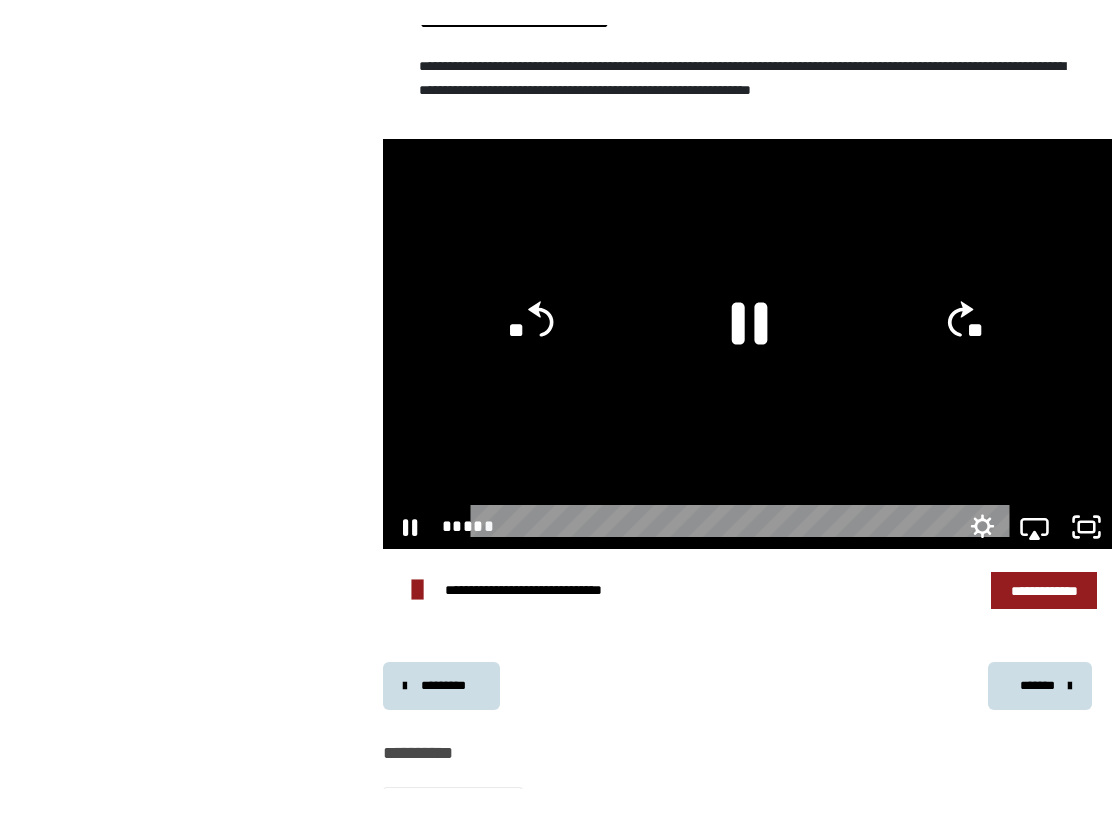 scroll, scrollTop: 0, scrollLeft: 0, axis: both 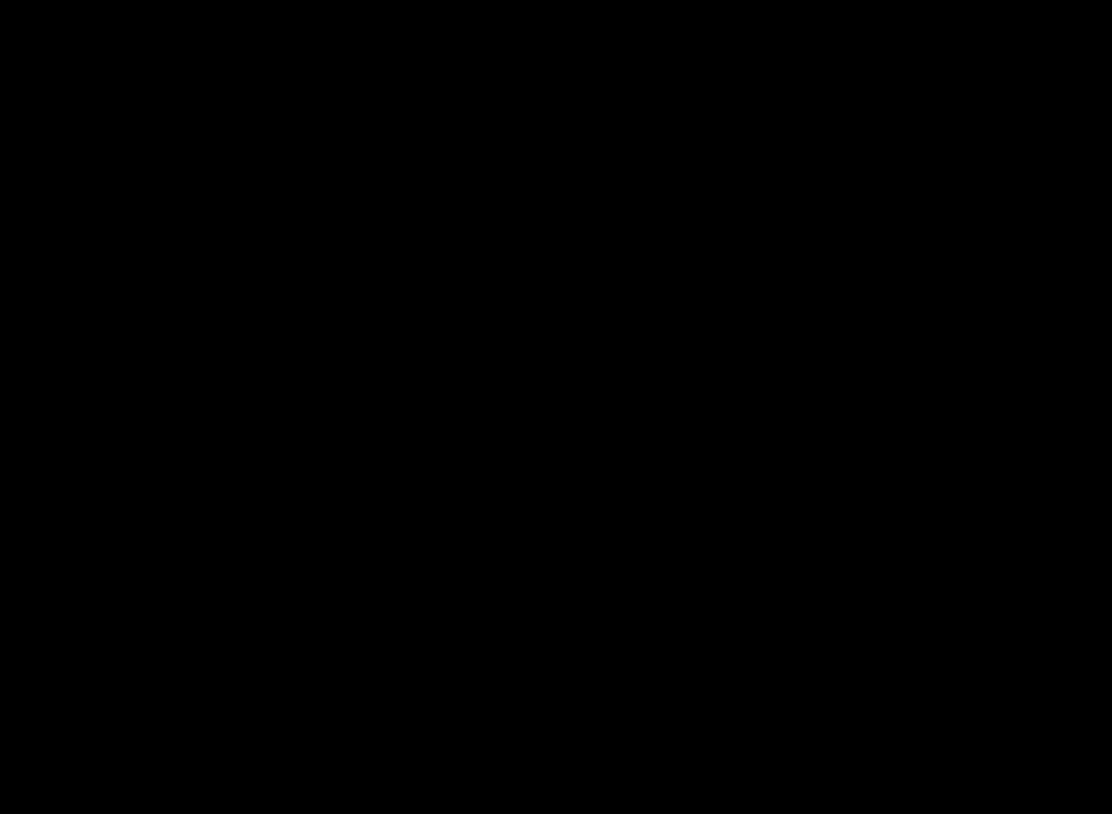click at bounding box center [556, 407] 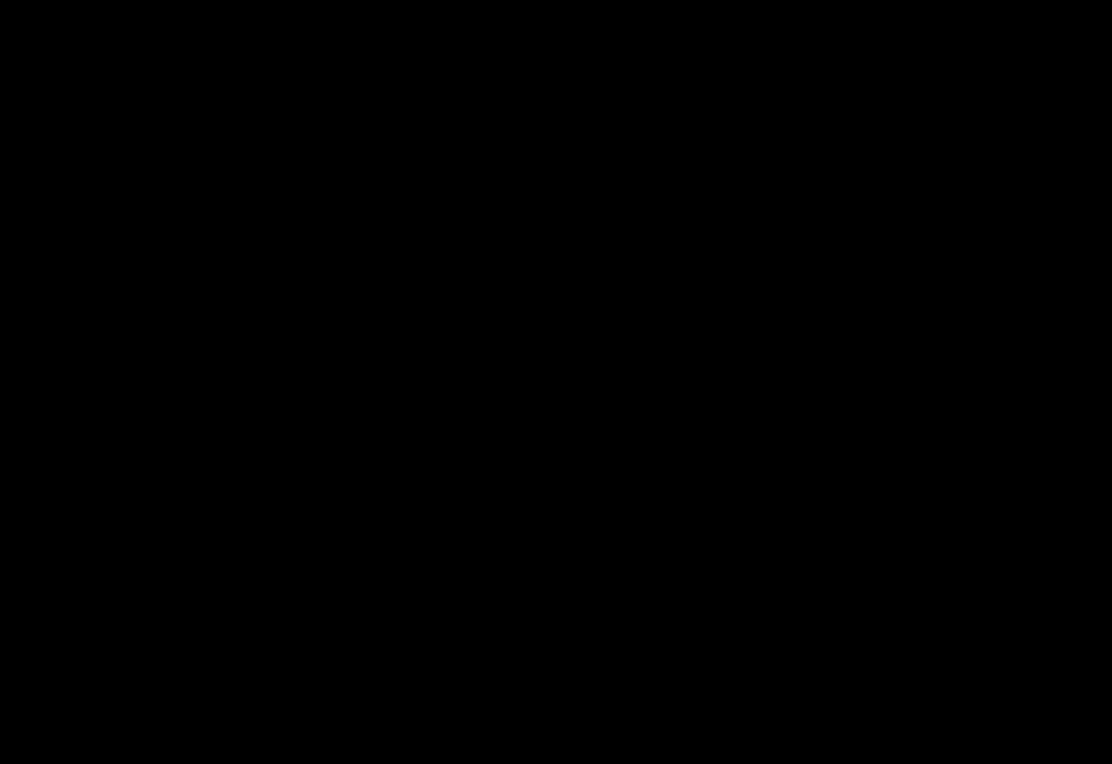 scroll, scrollTop: 3631, scrollLeft: 0, axis: vertical 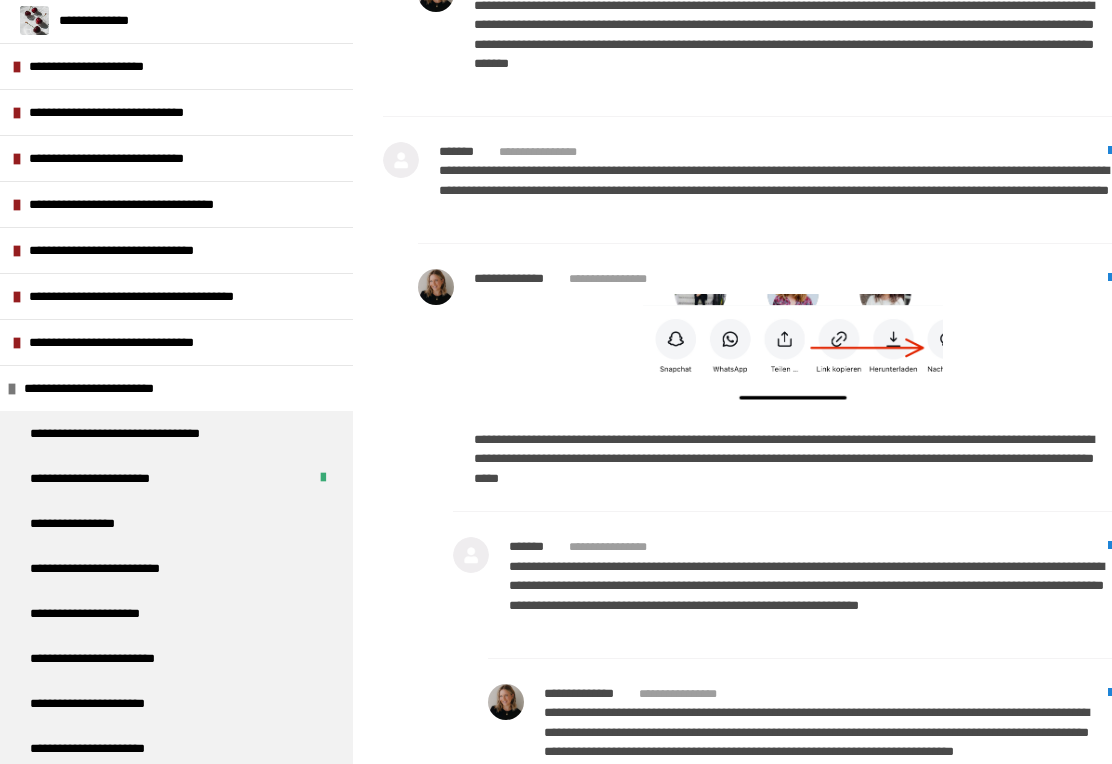 click on "**********" at bounding box center [117, 568] 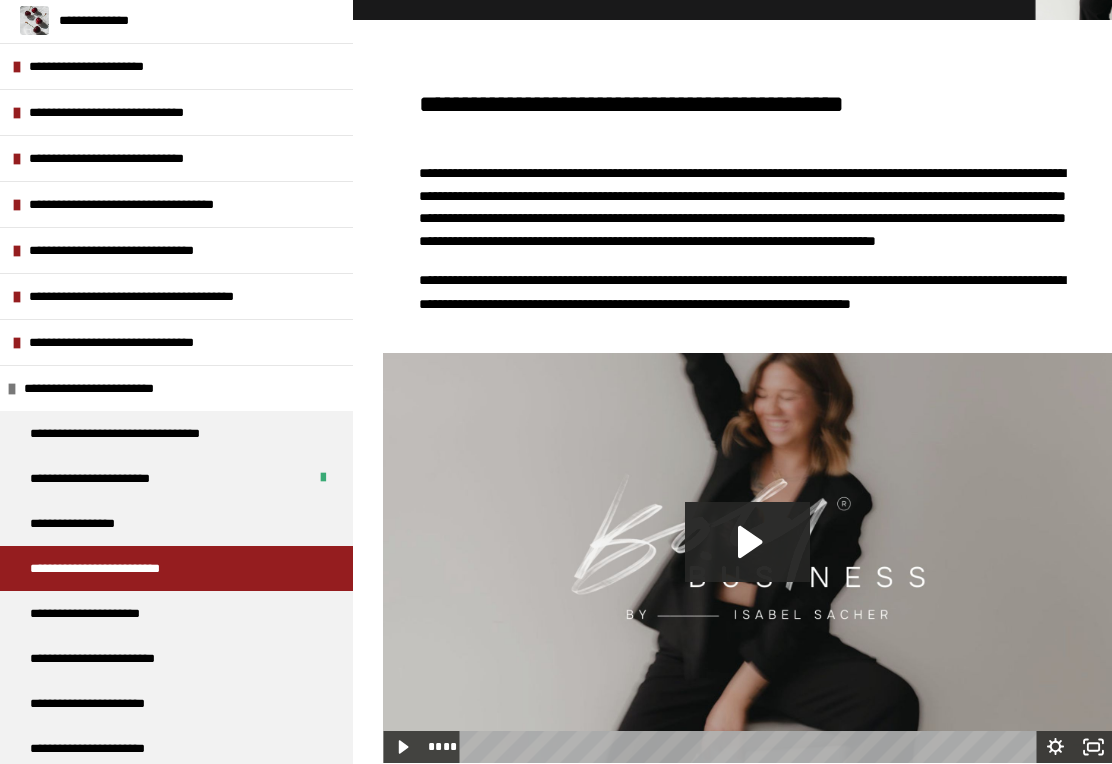 scroll, scrollTop: 249, scrollLeft: 0, axis: vertical 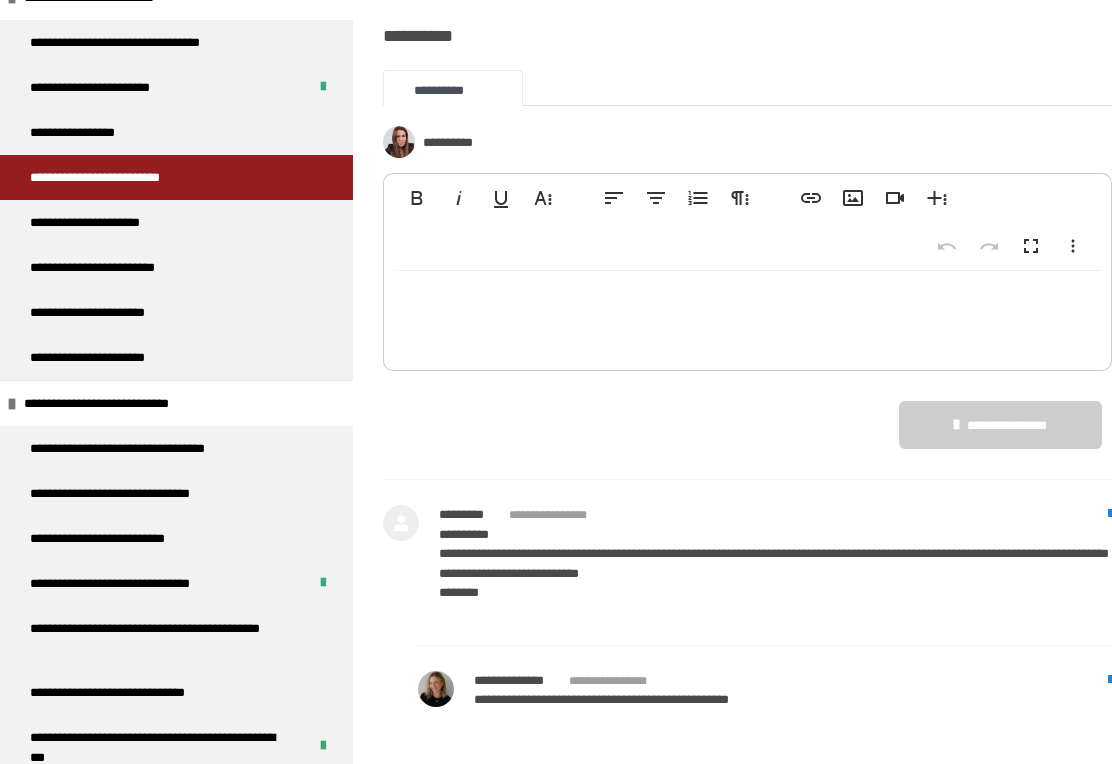 click on "**********" at bounding box center (103, 357) 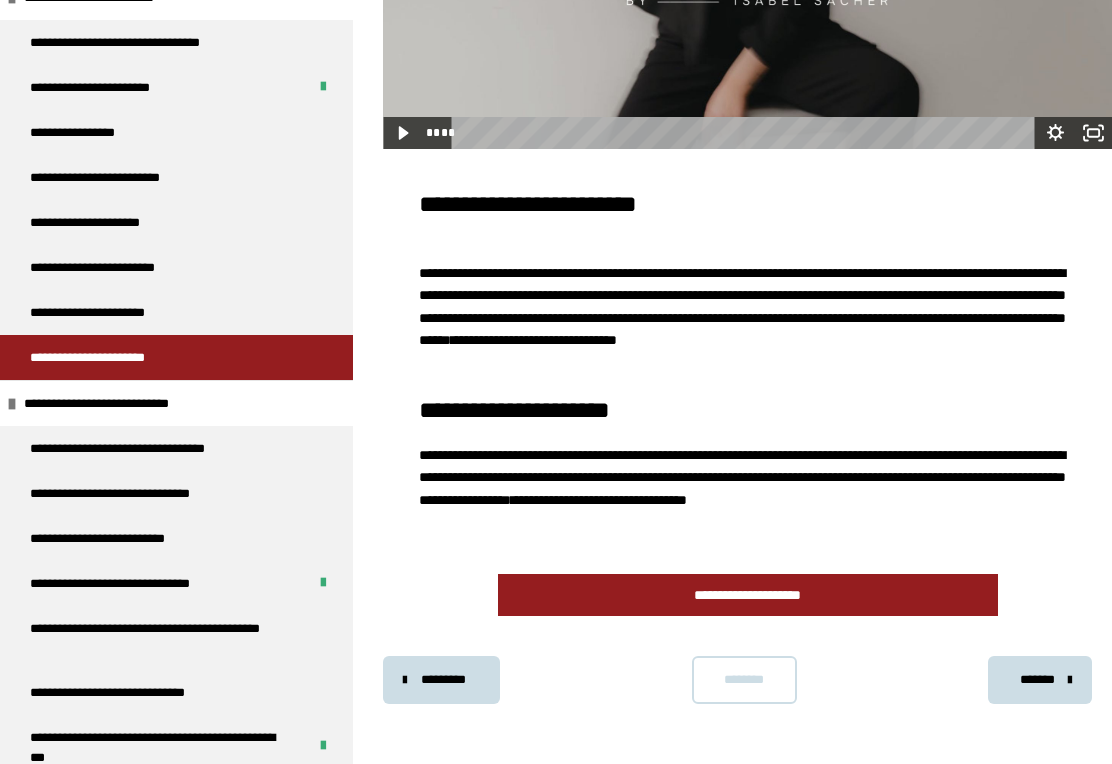 scroll, scrollTop: 1226, scrollLeft: 0, axis: vertical 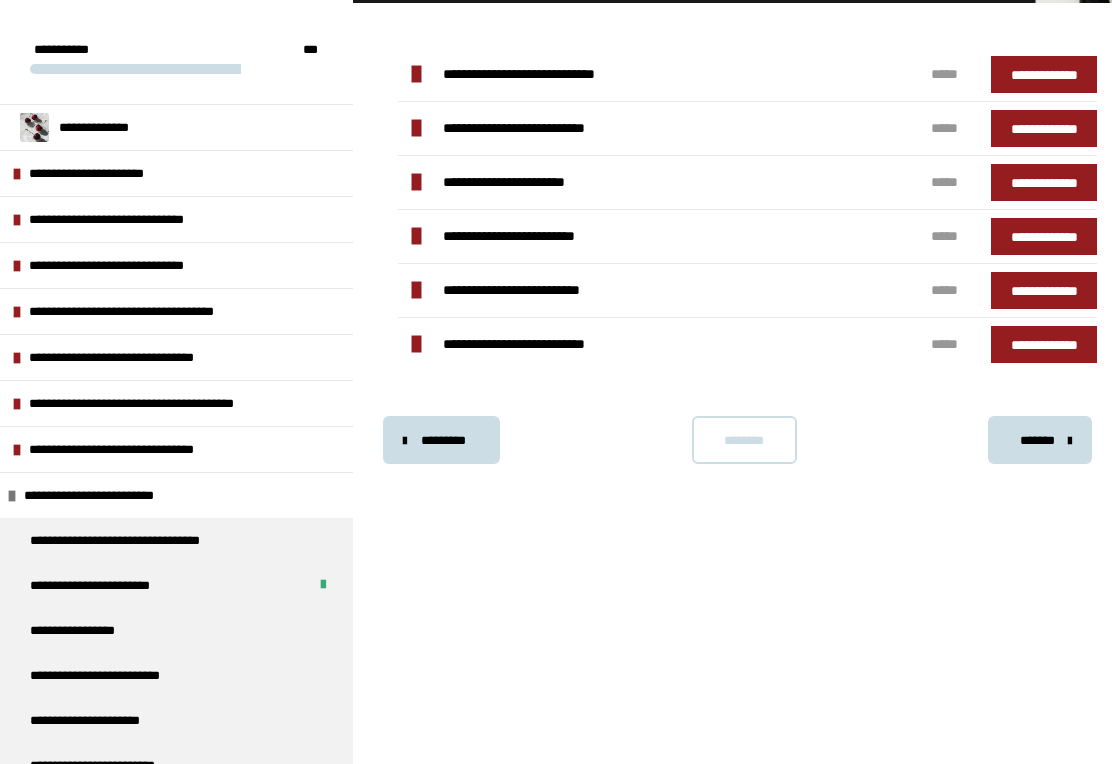 click on "**********" at bounding box center [137, 540] 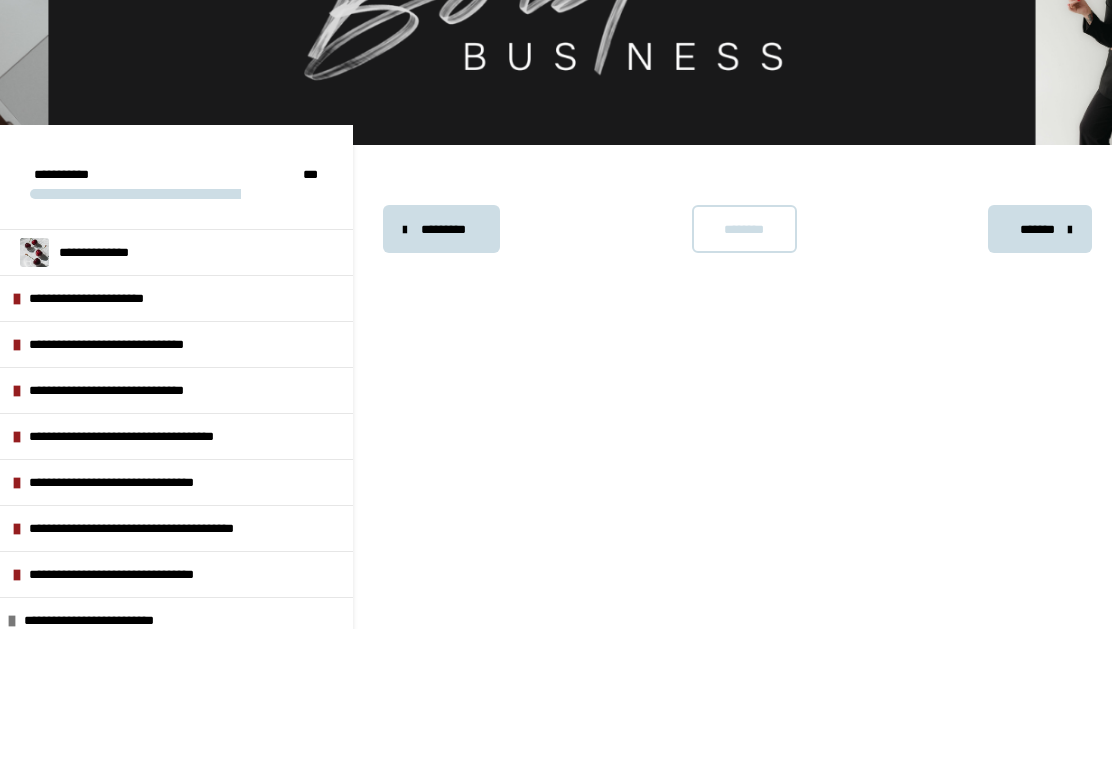 scroll, scrollTop: 340, scrollLeft: 0, axis: vertical 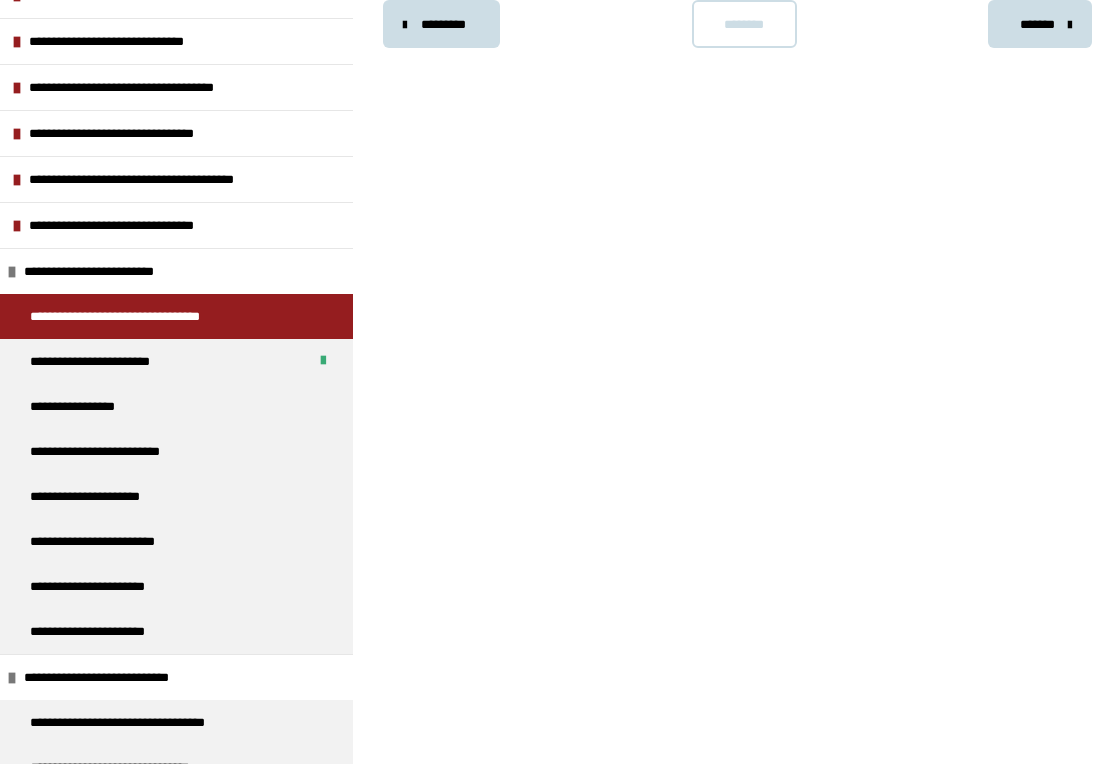 click on "**********" at bounding box center [106, 496] 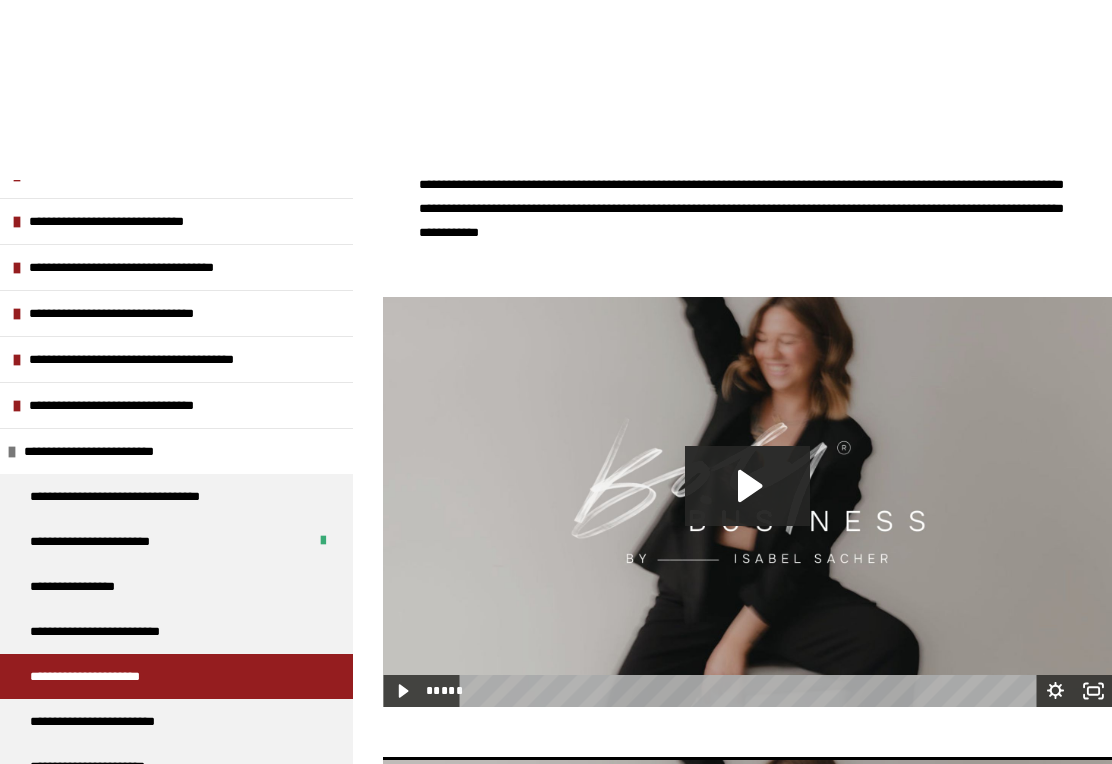 scroll, scrollTop: 0, scrollLeft: 0, axis: both 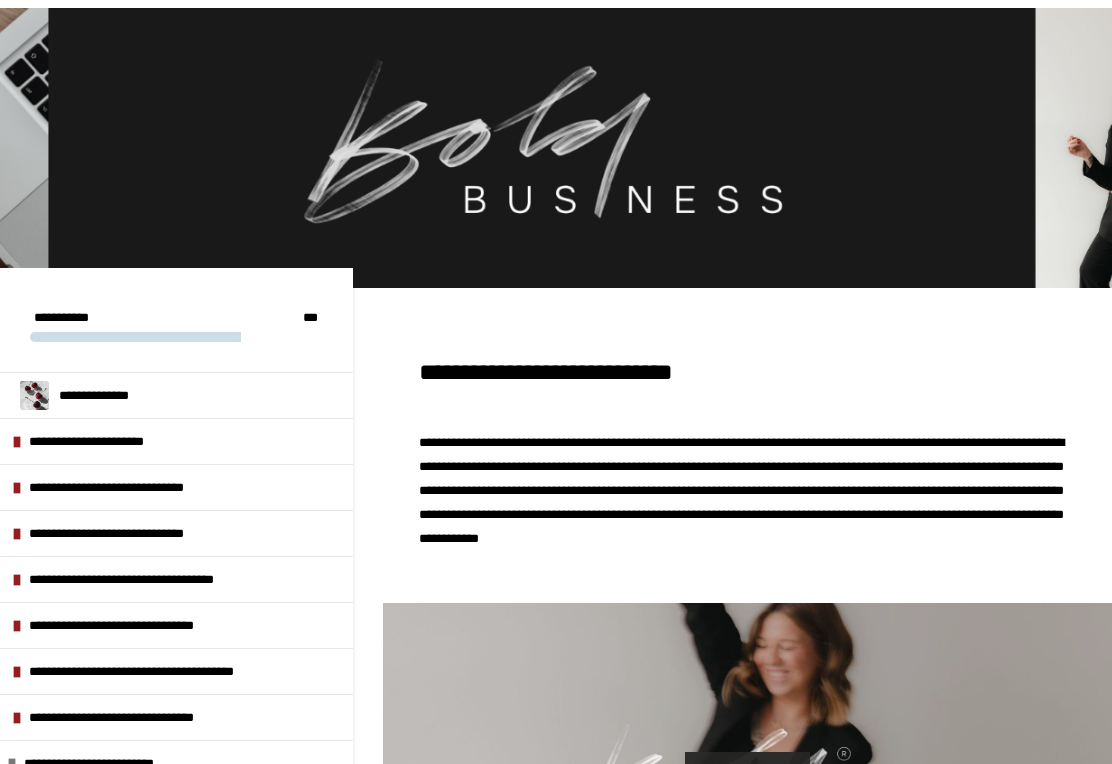 type 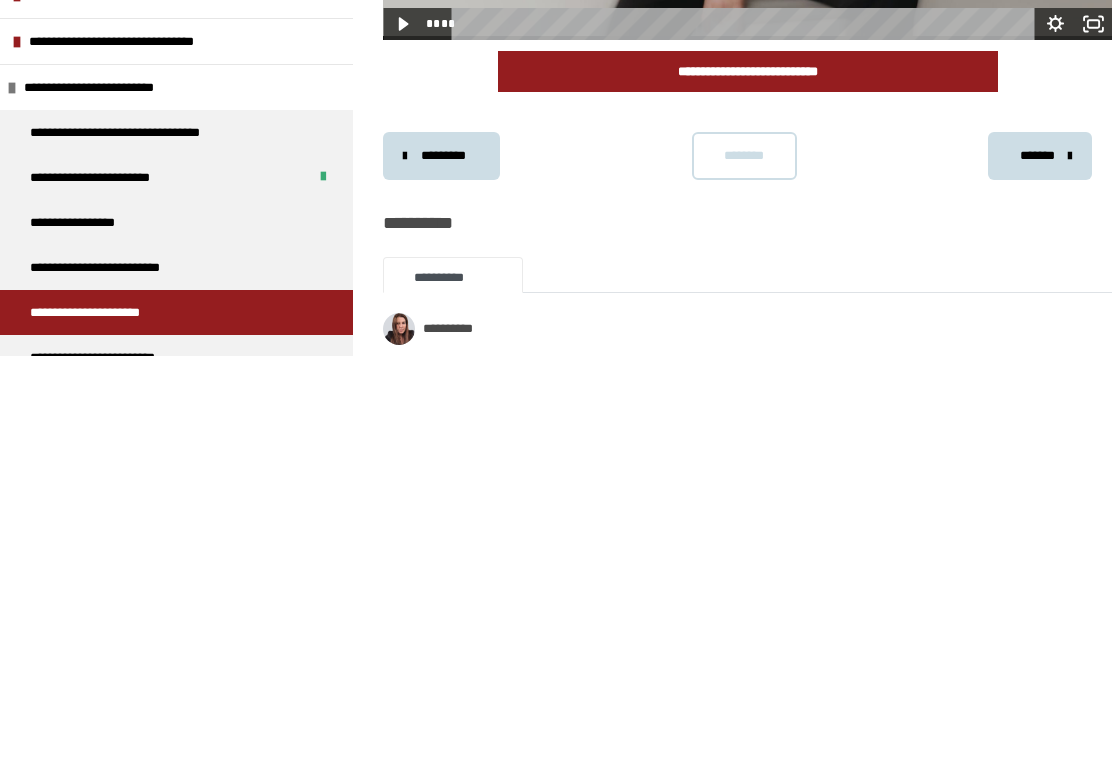 click on "**********" at bounding box center [747, 683] 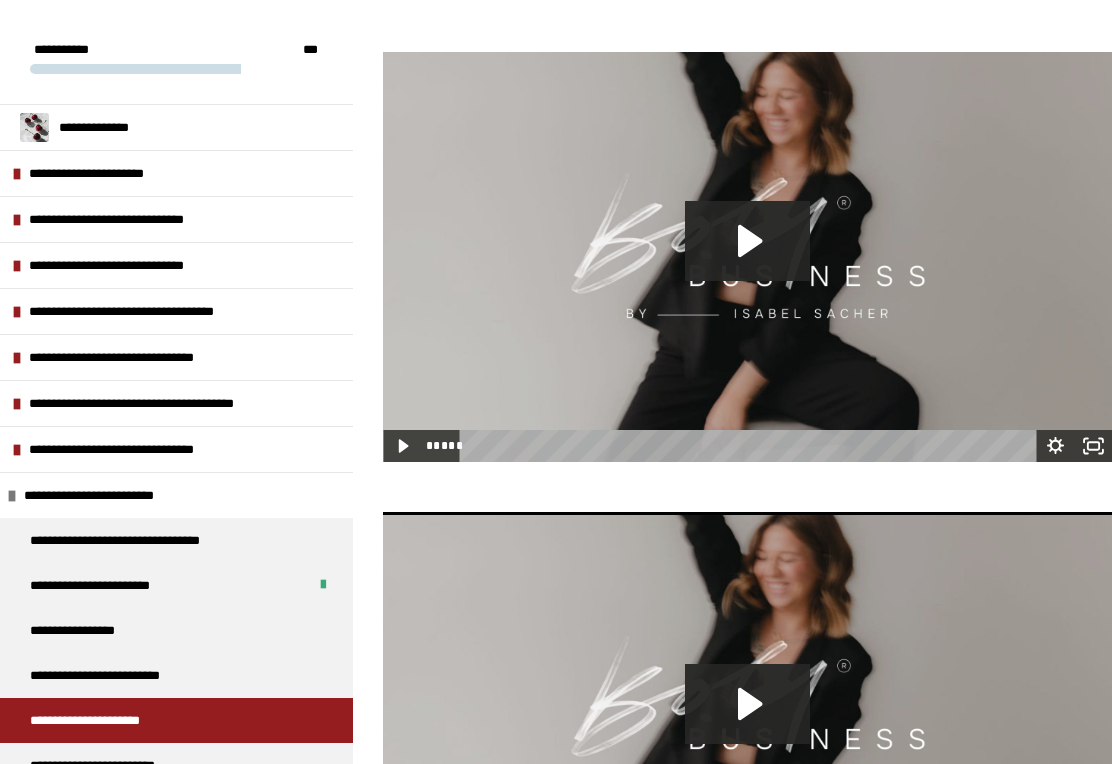 scroll, scrollTop: 542, scrollLeft: 0, axis: vertical 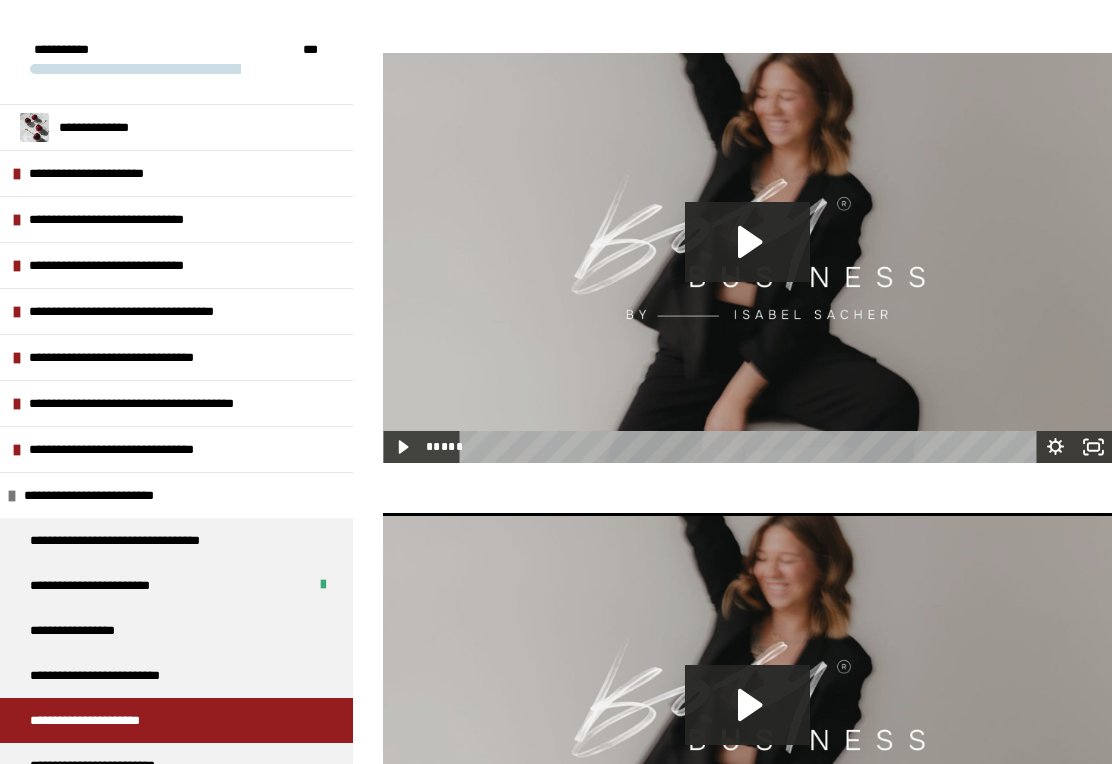 click 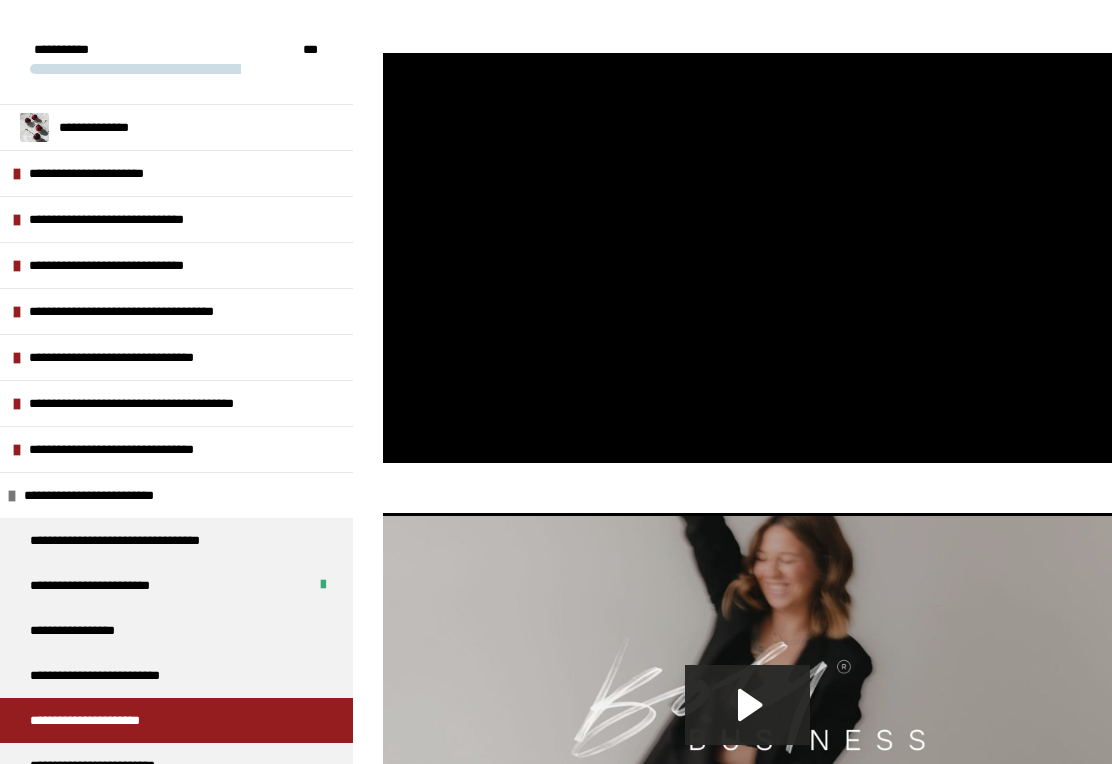 click on "**********" at bounding box center [117, 675] 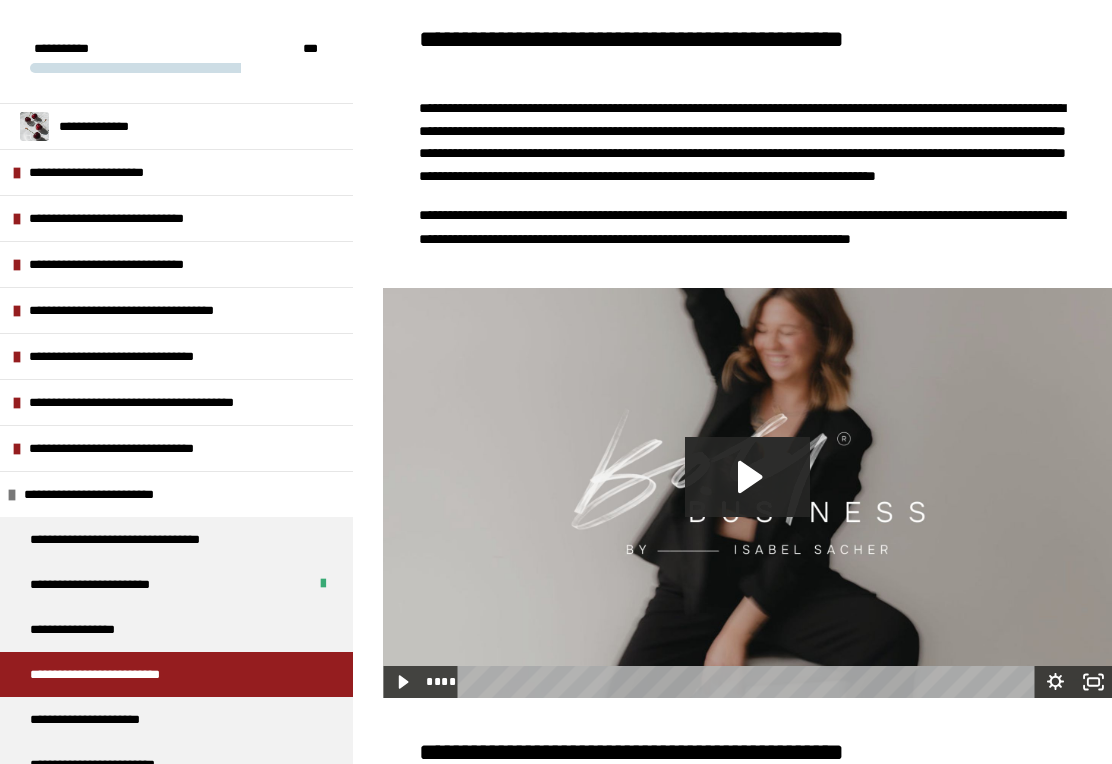 click 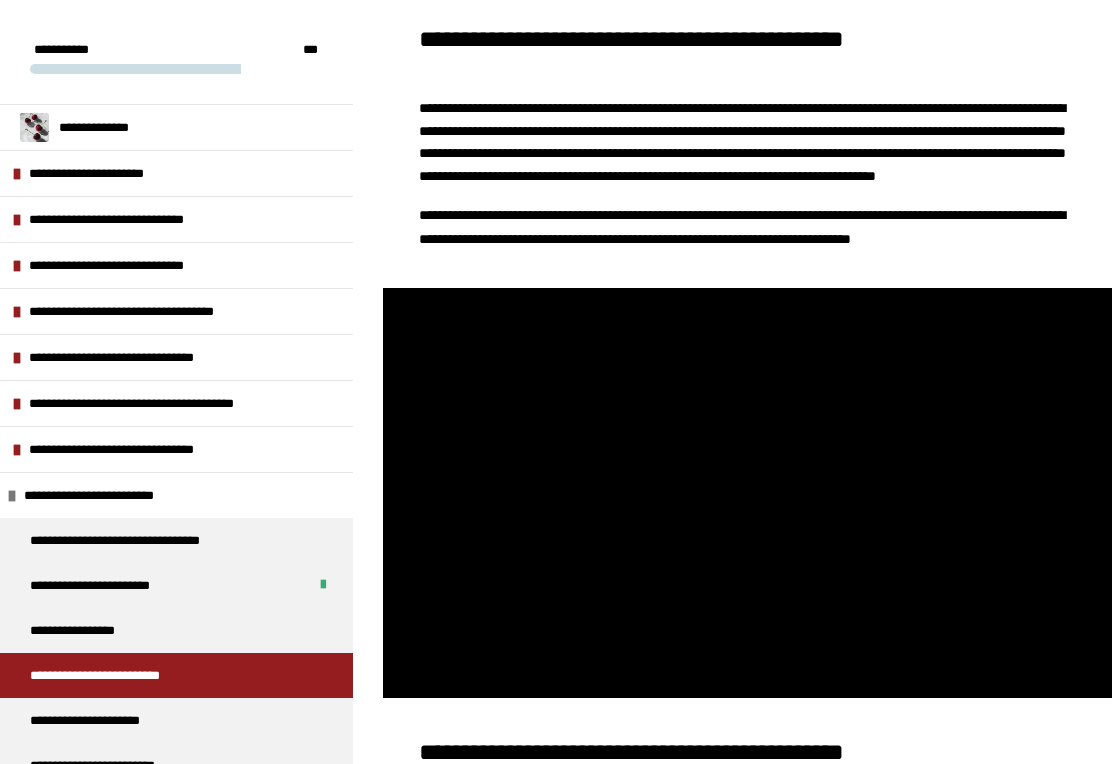 click at bounding box center (747, 493) 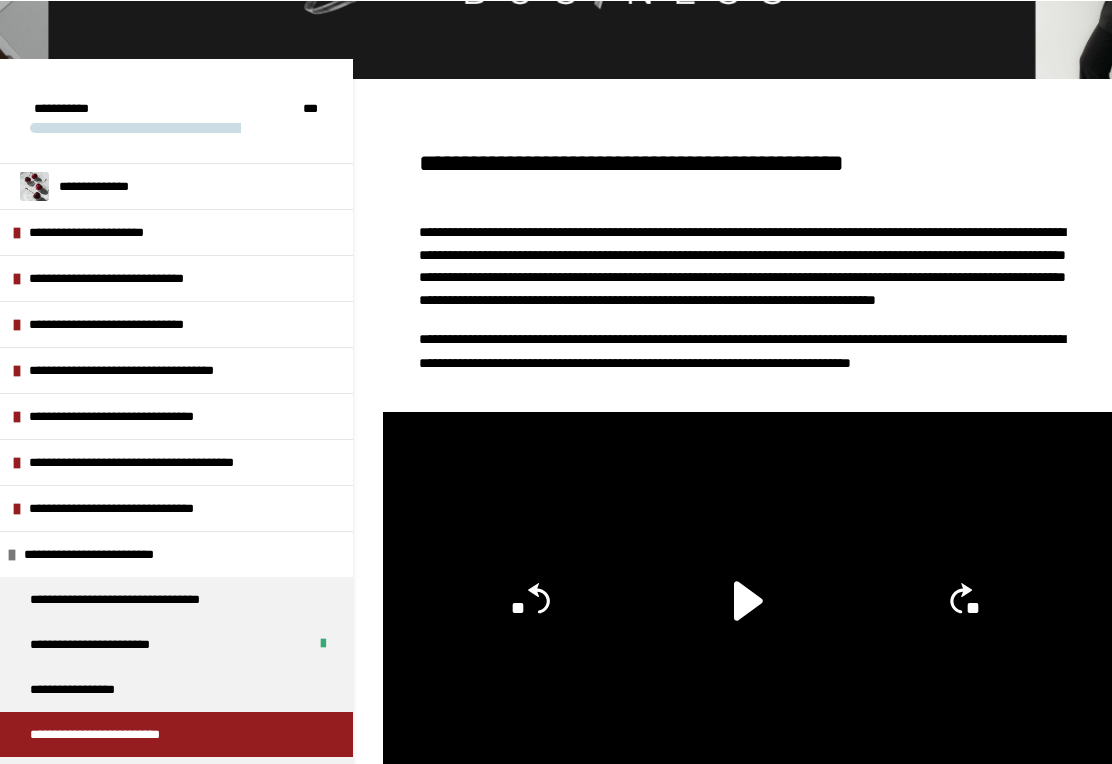 scroll, scrollTop: 0, scrollLeft: 0, axis: both 